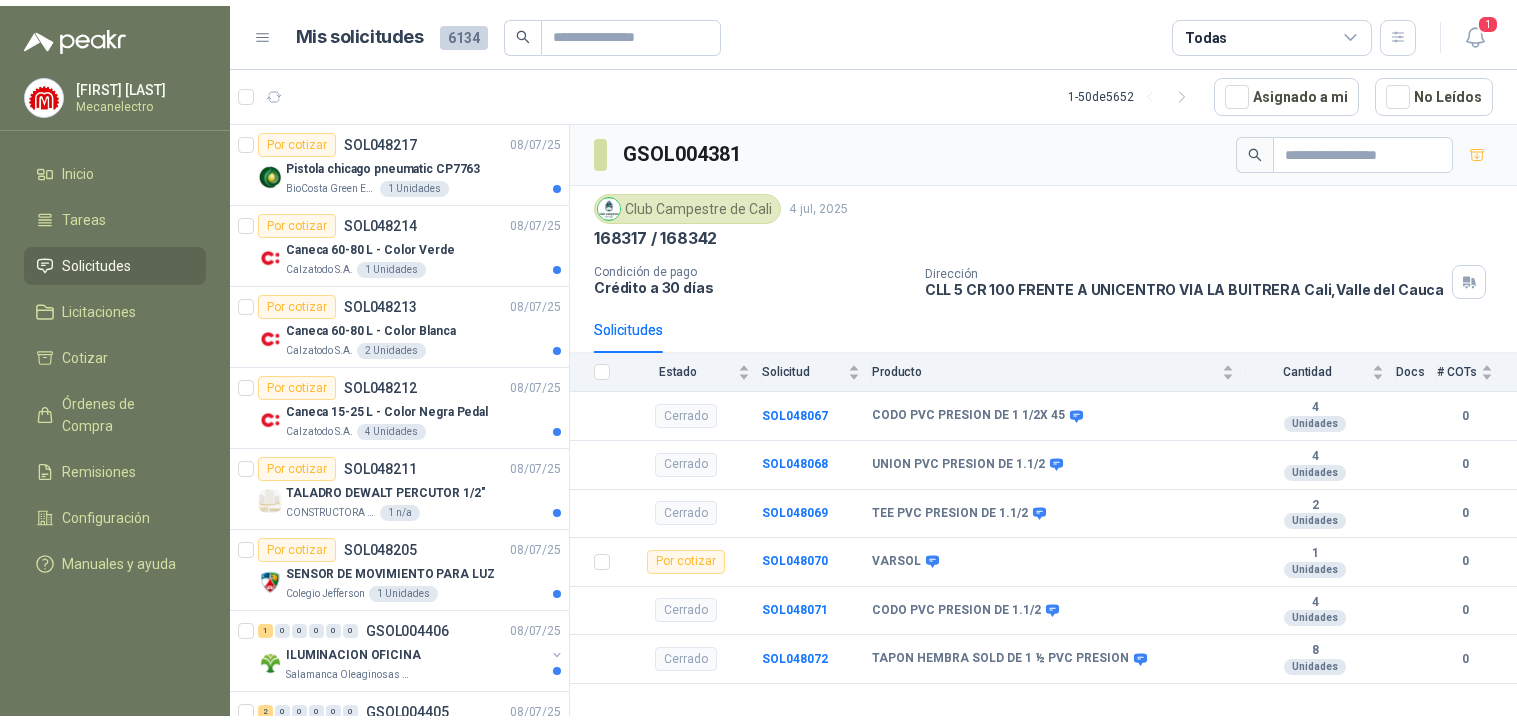 scroll, scrollTop: 0, scrollLeft: 0, axis: both 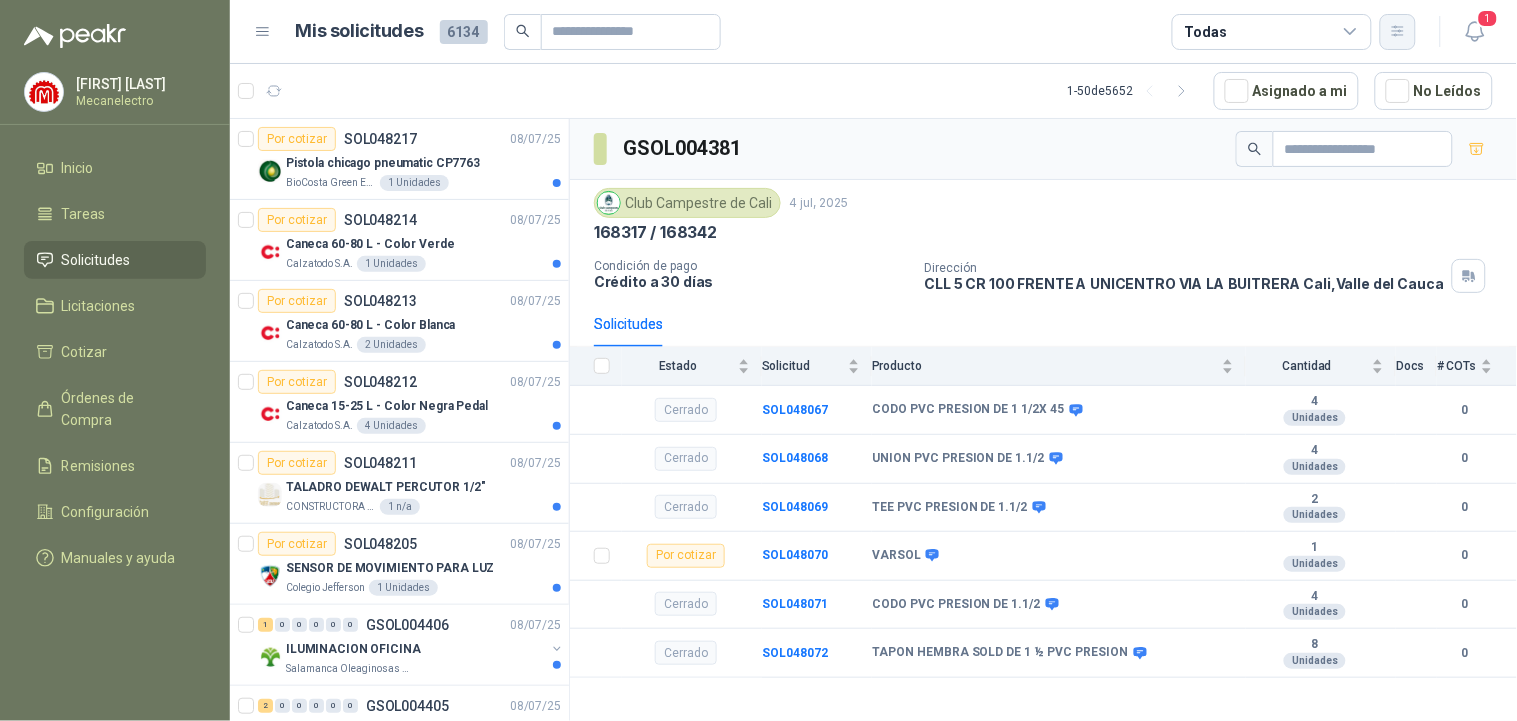 click at bounding box center (1398, 31) 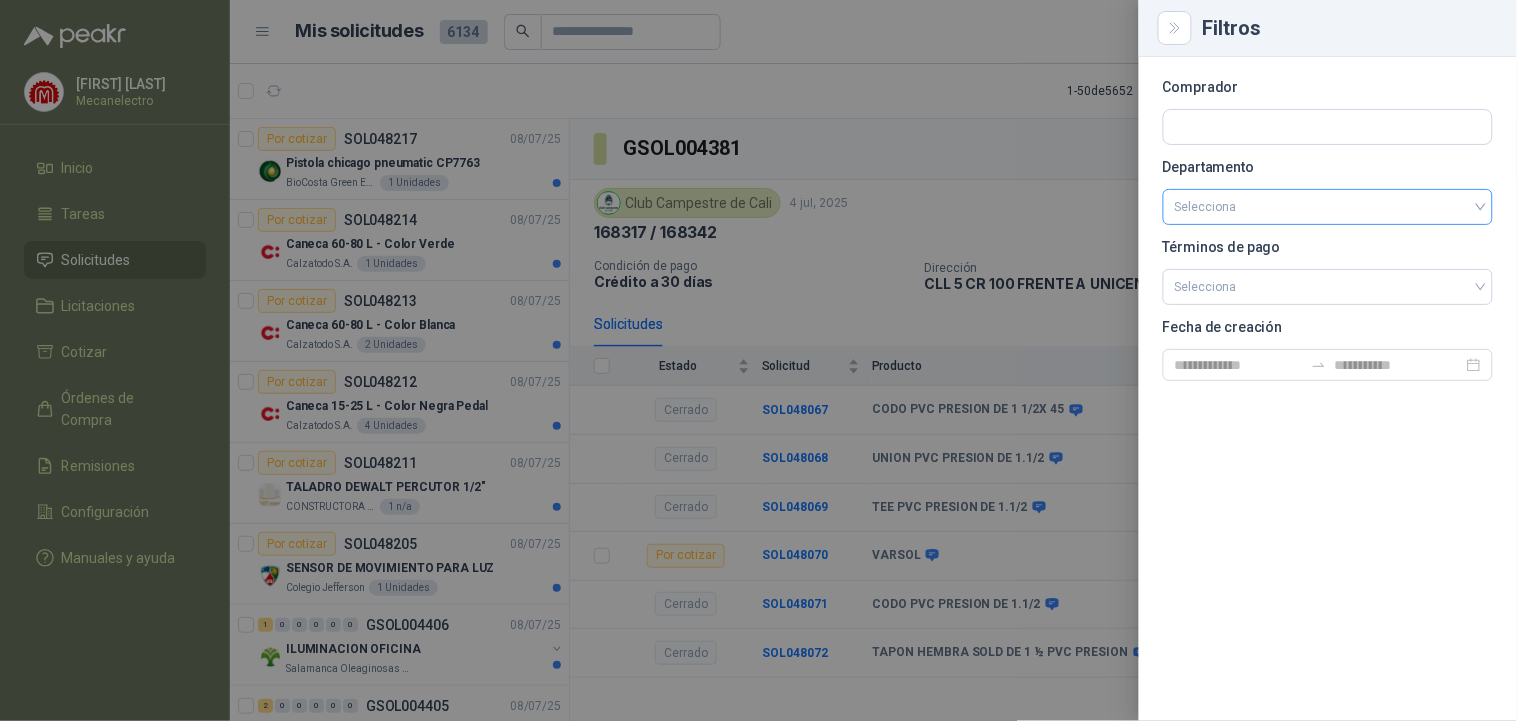click at bounding box center (1328, 207) 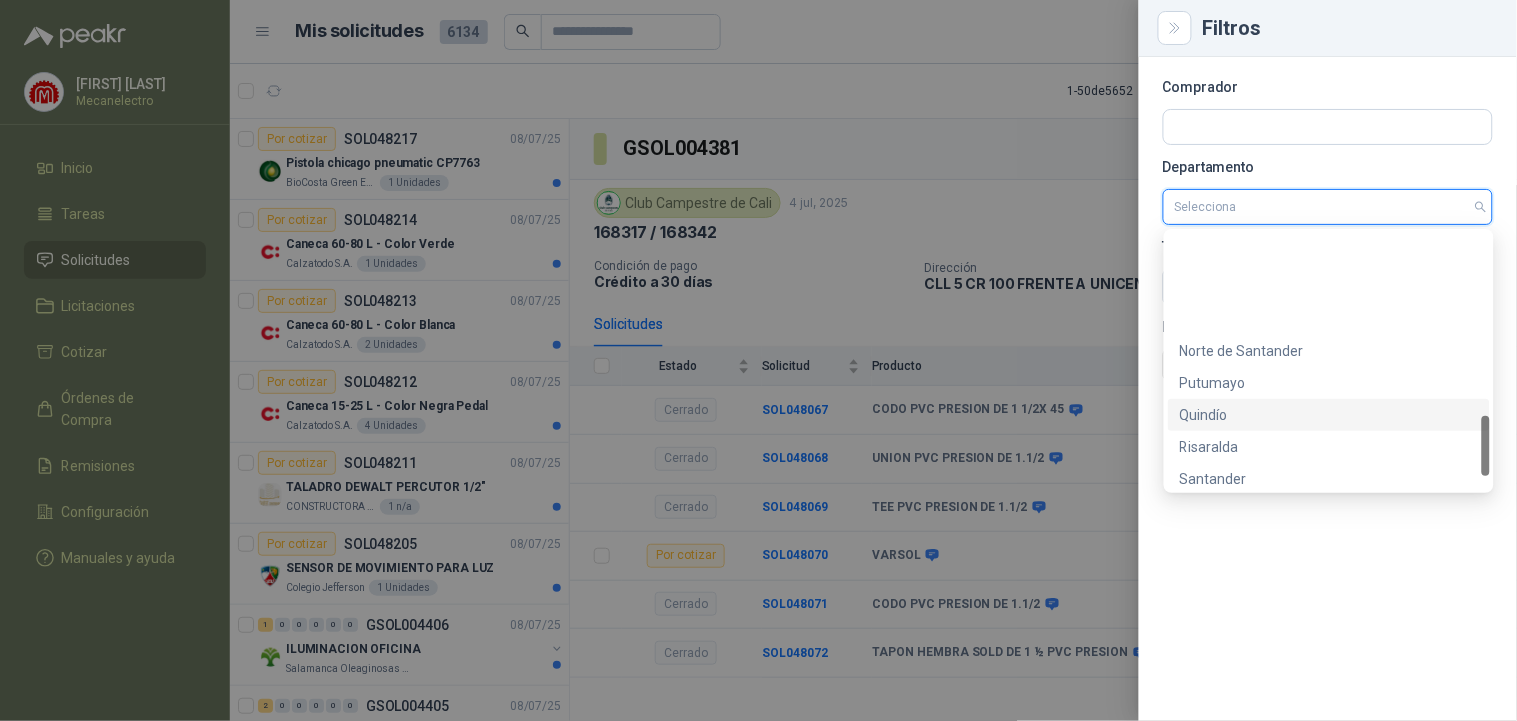 scroll, scrollTop: 777, scrollLeft: 0, axis: vertical 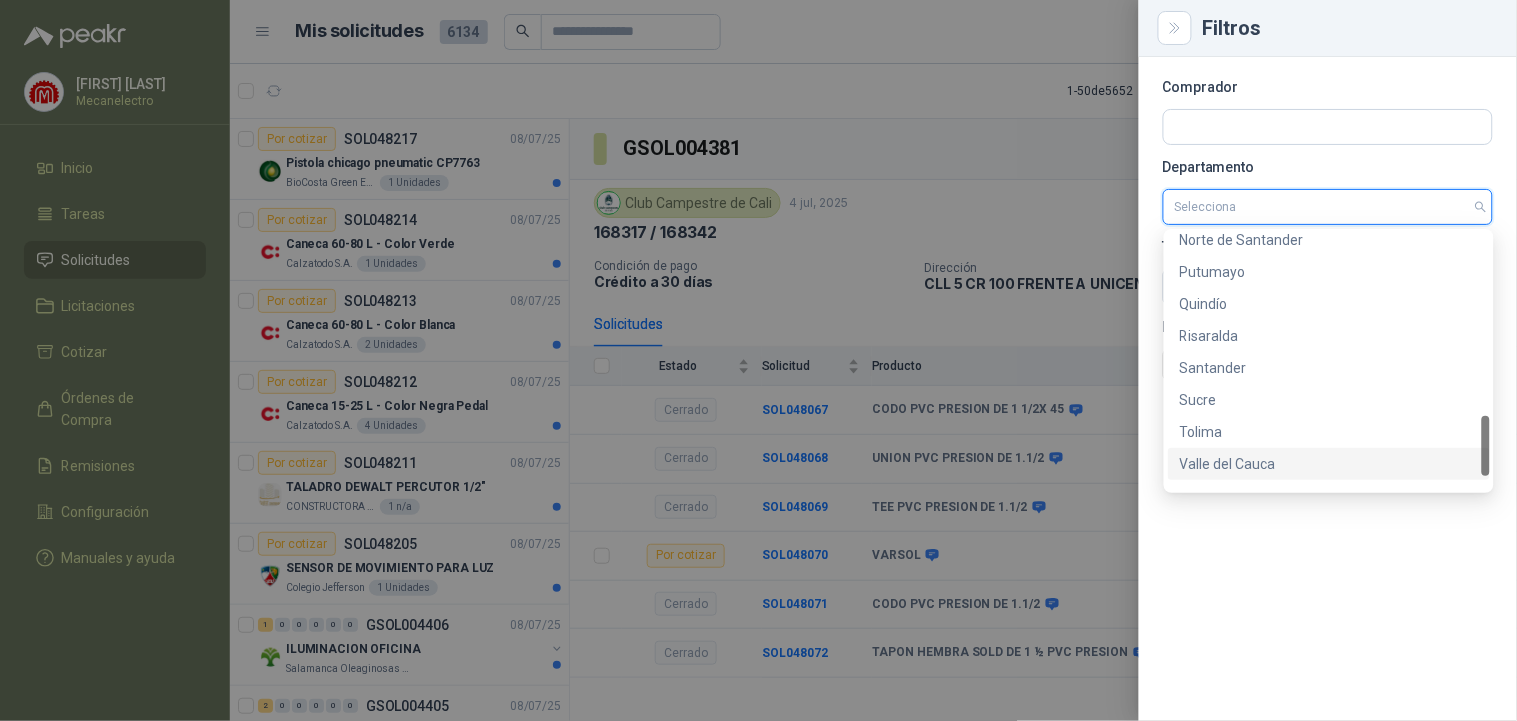 click on "Valle del Cauca" at bounding box center [1329, 464] 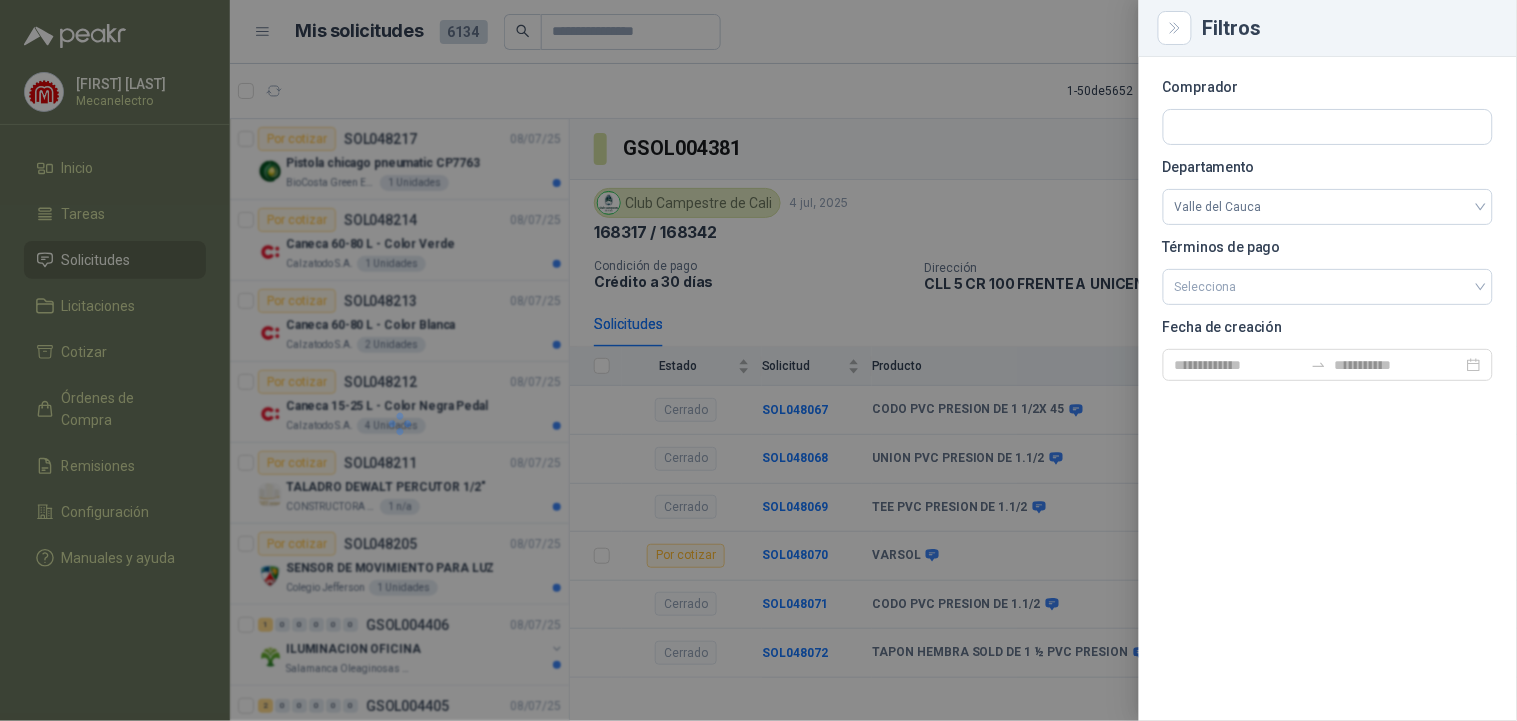 click at bounding box center [758, 360] 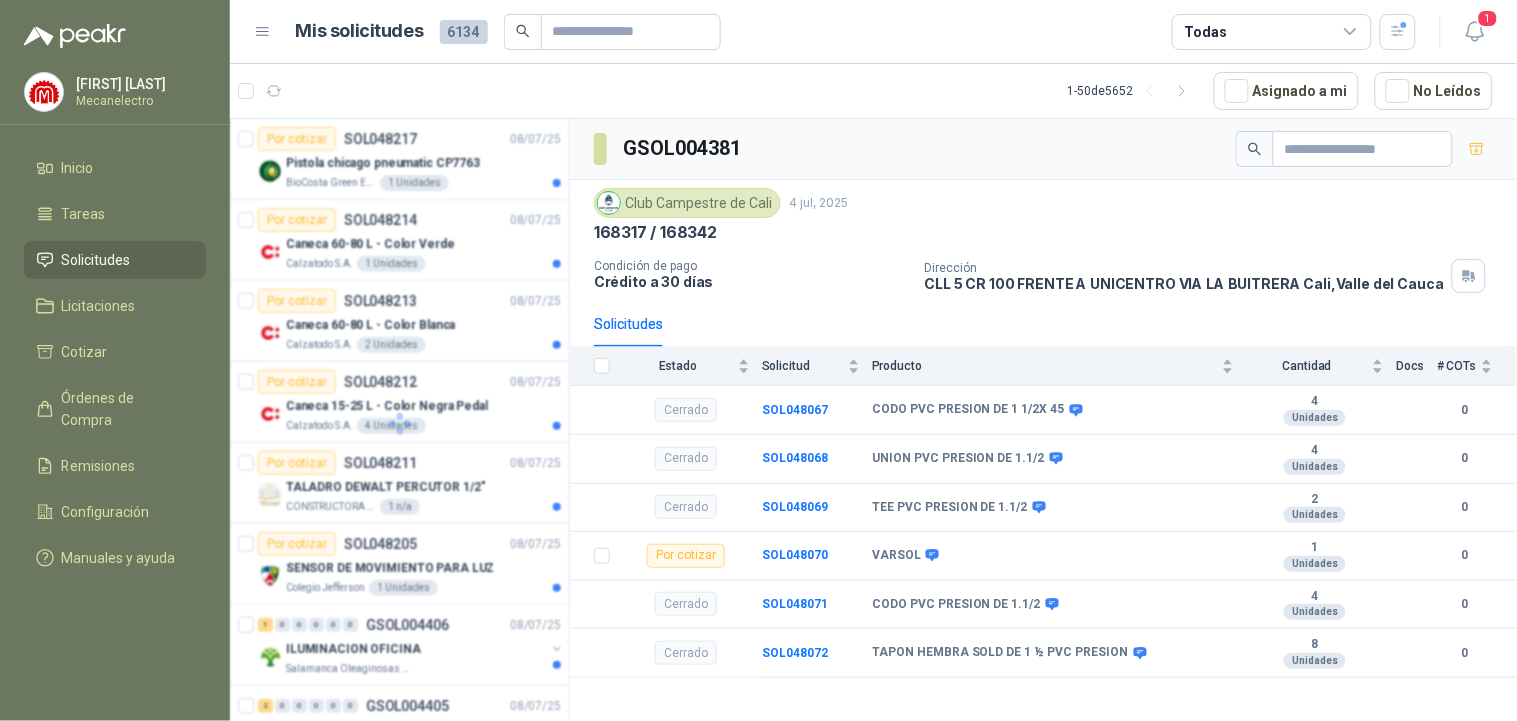 click on "Todas" at bounding box center (1206, 32) 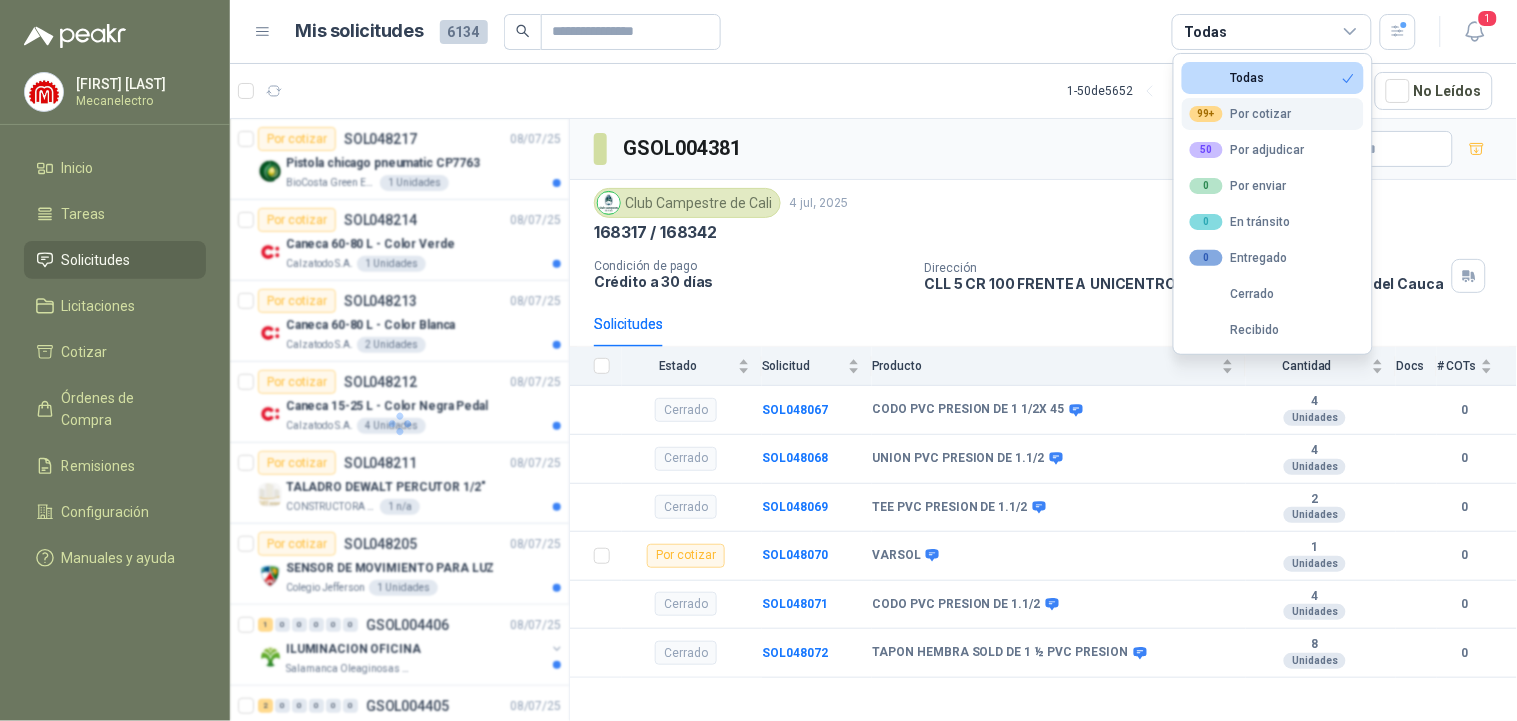 click on "99+" at bounding box center [1206, 78] 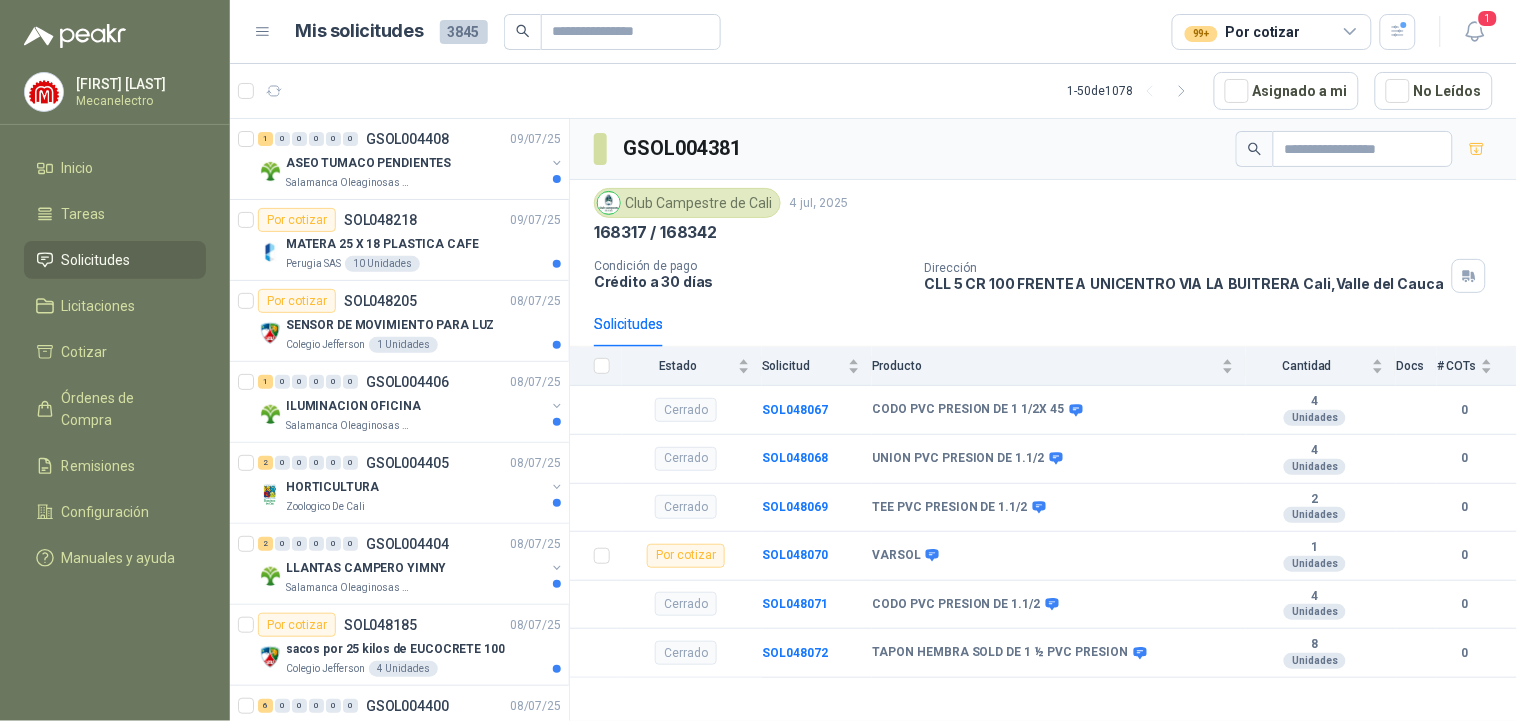 click on "Mis solicitudes 3845 99+ Por cotizar" at bounding box center (856, 32) 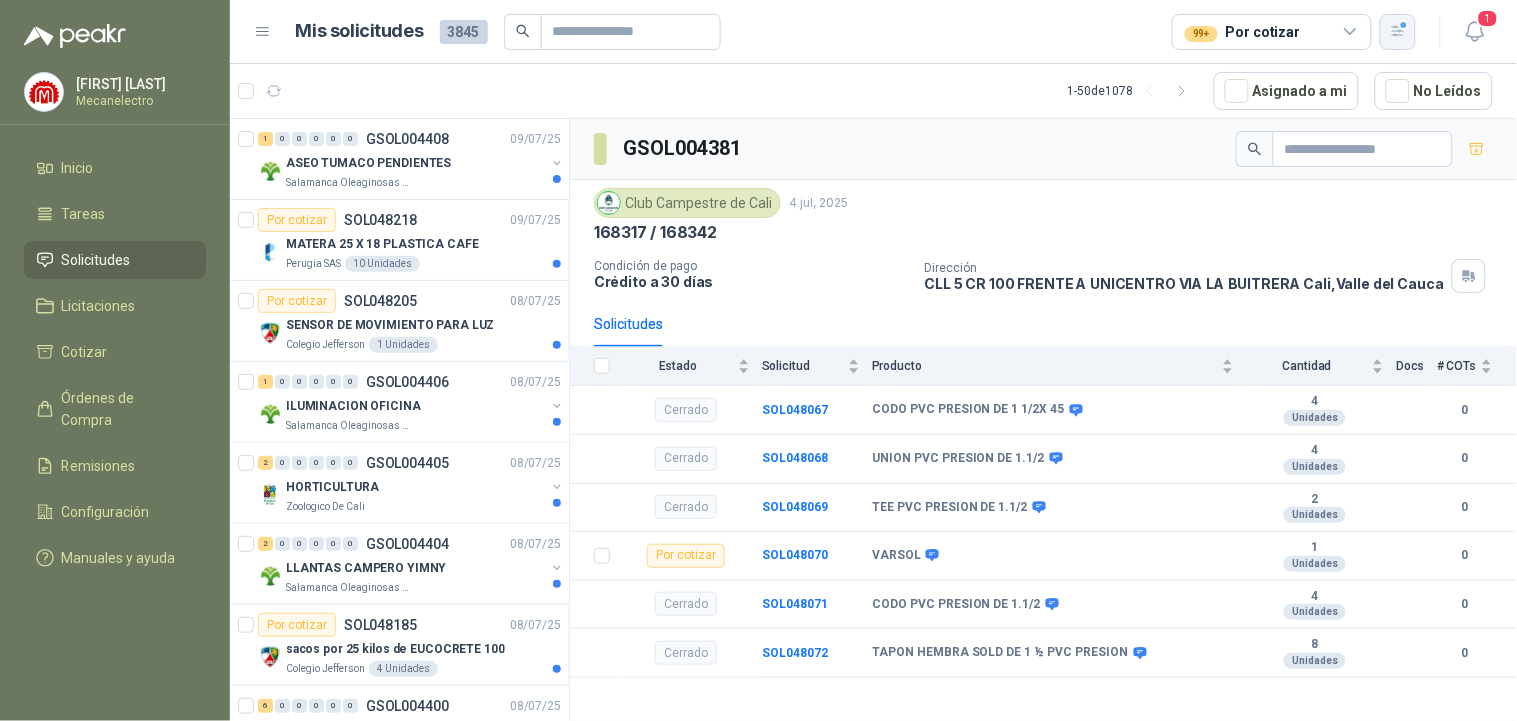 click at bounding box center [1398, 32] 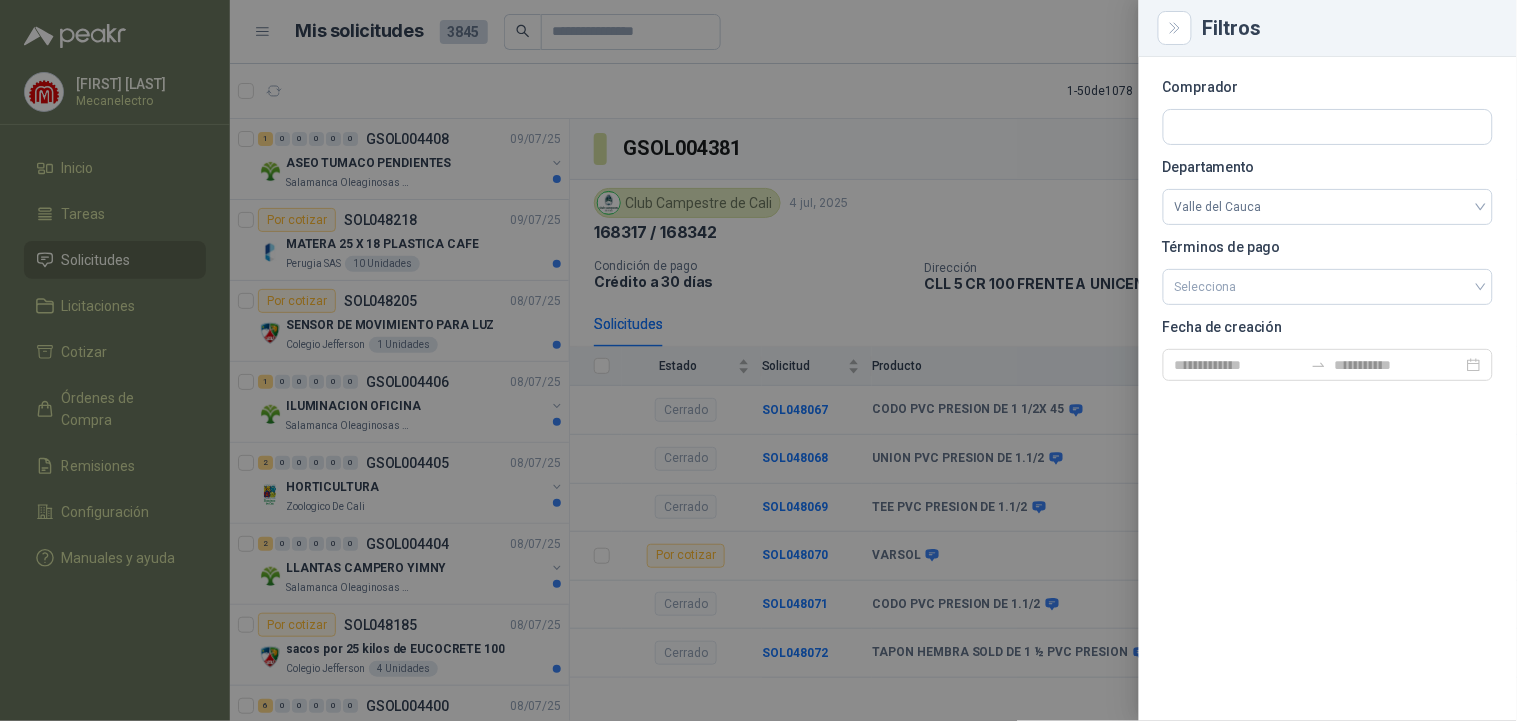 click at bounding box center (758, 360) 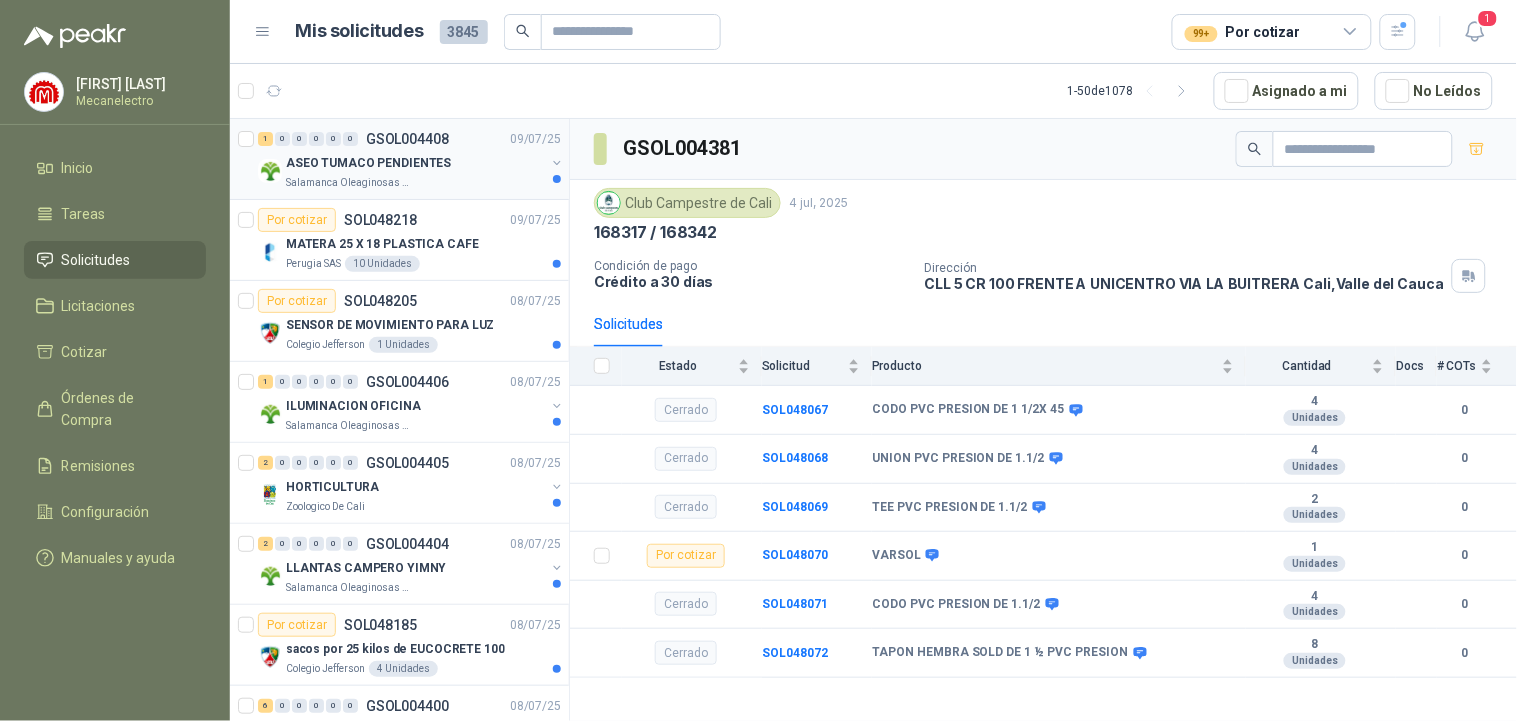 click on "ASEO TUMACO PENDIENTES" at bounding box center (368, 163) 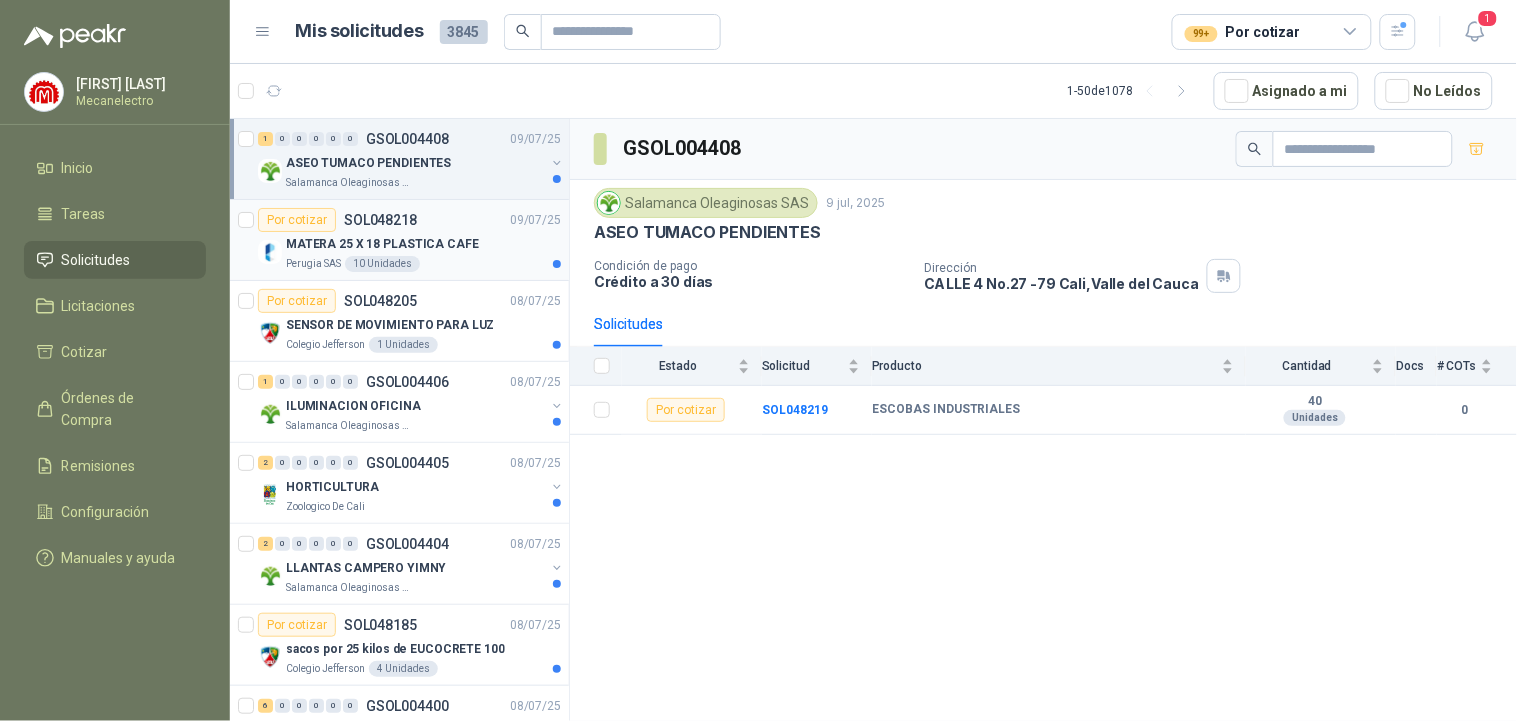 click on "MATERA 25 X 18 PLASTICA CAFE" at bounding box center (382, 244) 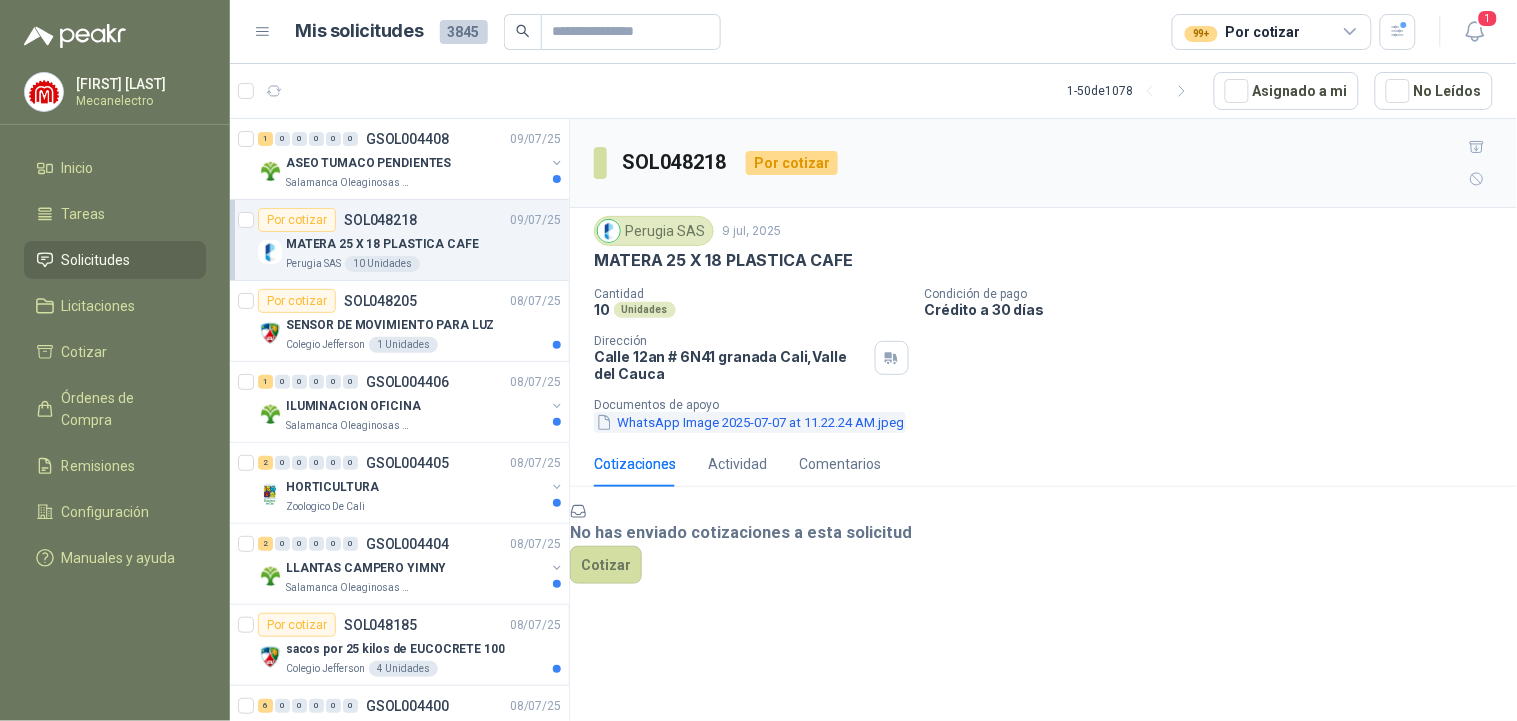 click on "WhatsApp Image 2025-07-07 at 11.22.24 AM.jpeg" at bounding box center (750, 422) 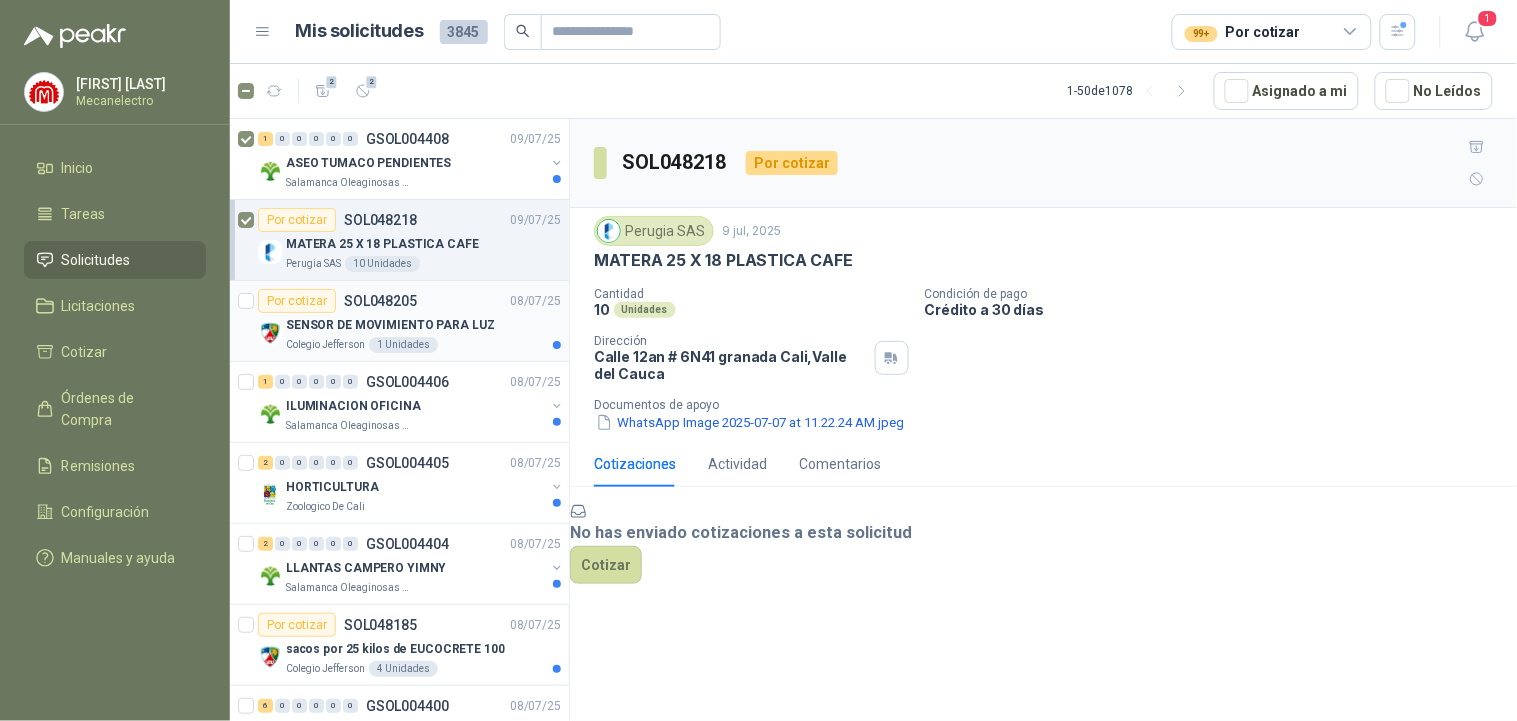 click on "SENSOR DE MOVIMIENTO PARA LUZ" at bounding box center [390, 325] 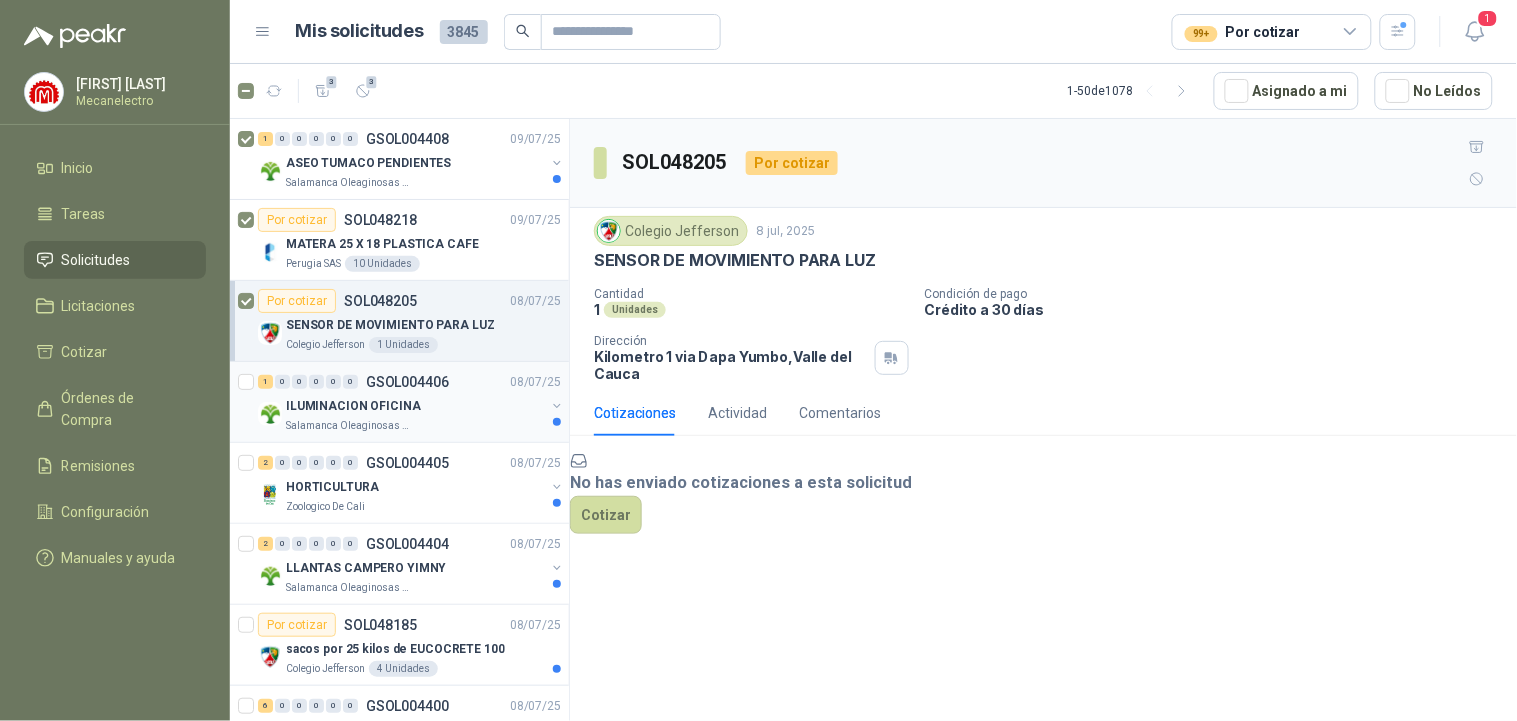 click on "ILUMINACION OFICINA" at bounding box center [415, 406] 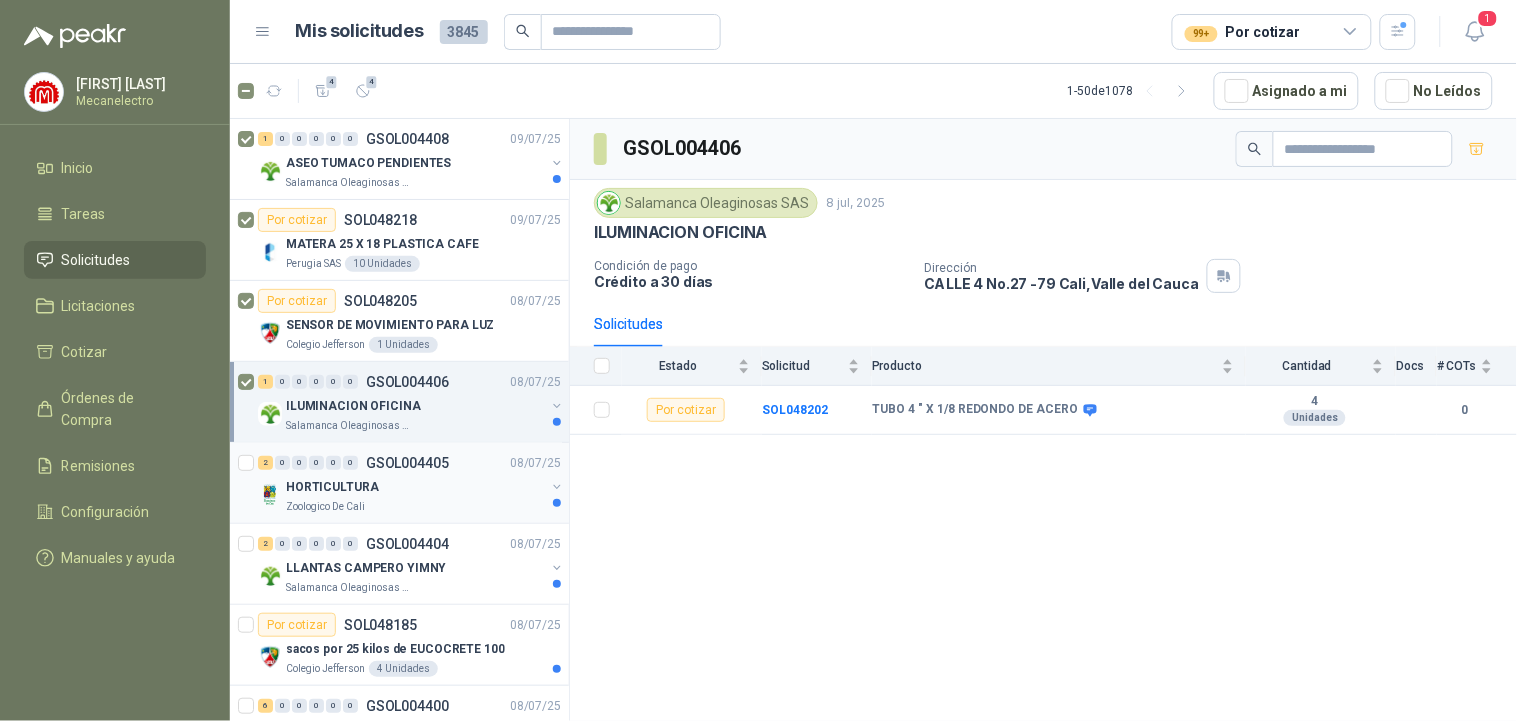 click on "HORTICULTURA" at bounding box center [415, 487] 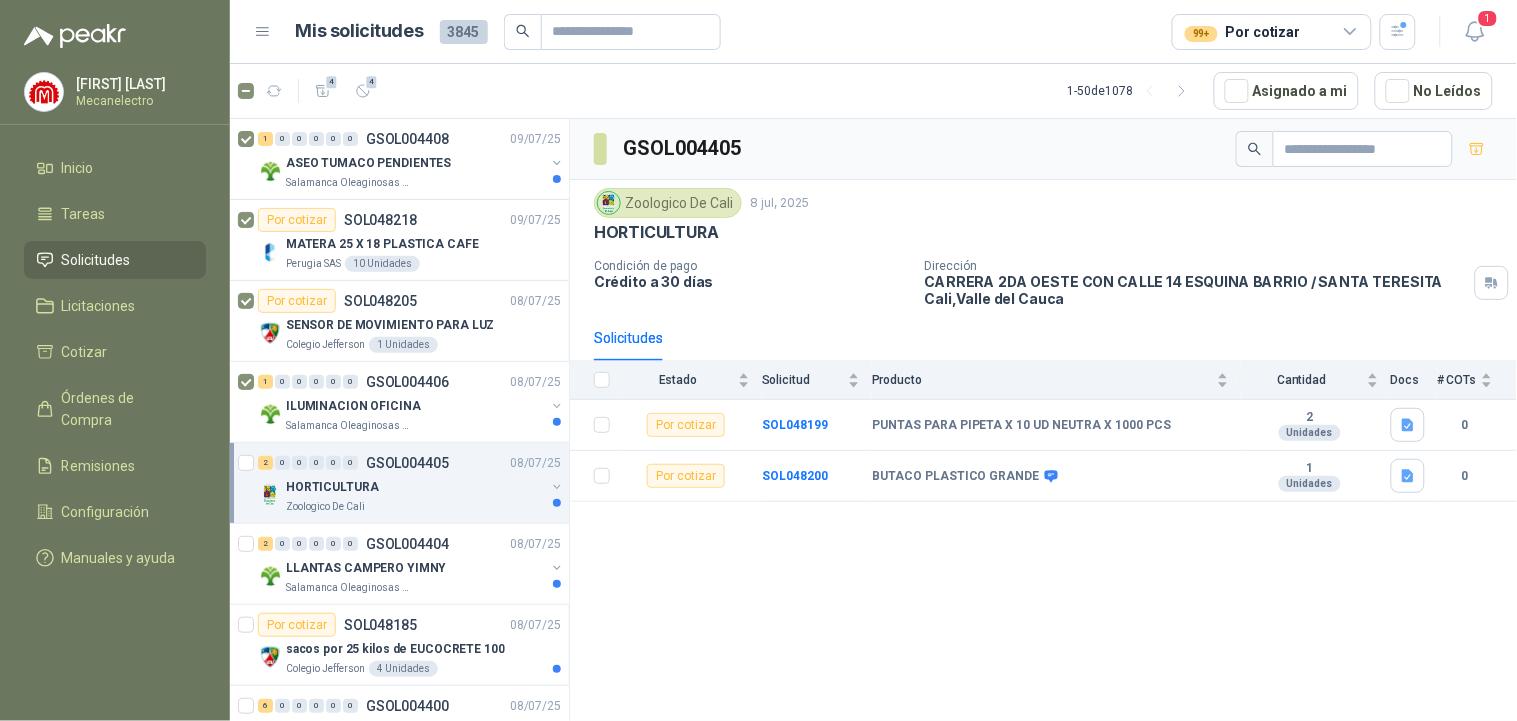 click on "2   0   0   0   0   0   GSOL004405 07/25   HORTICULTURA Zoologico De Cali" at bounding box center (399, 483) 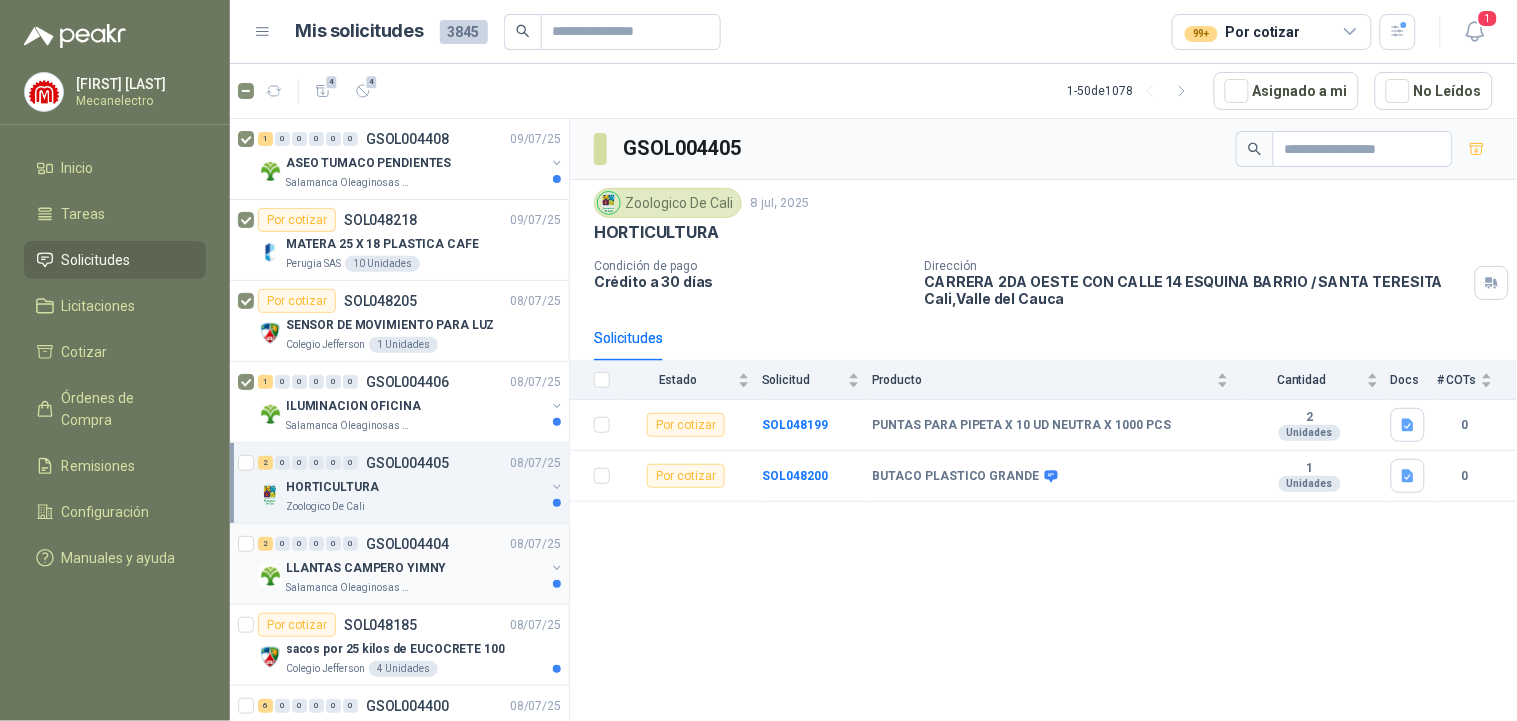 click on "LLANTAS CAMPERO YIMNY" at bounding box center [366, 568] 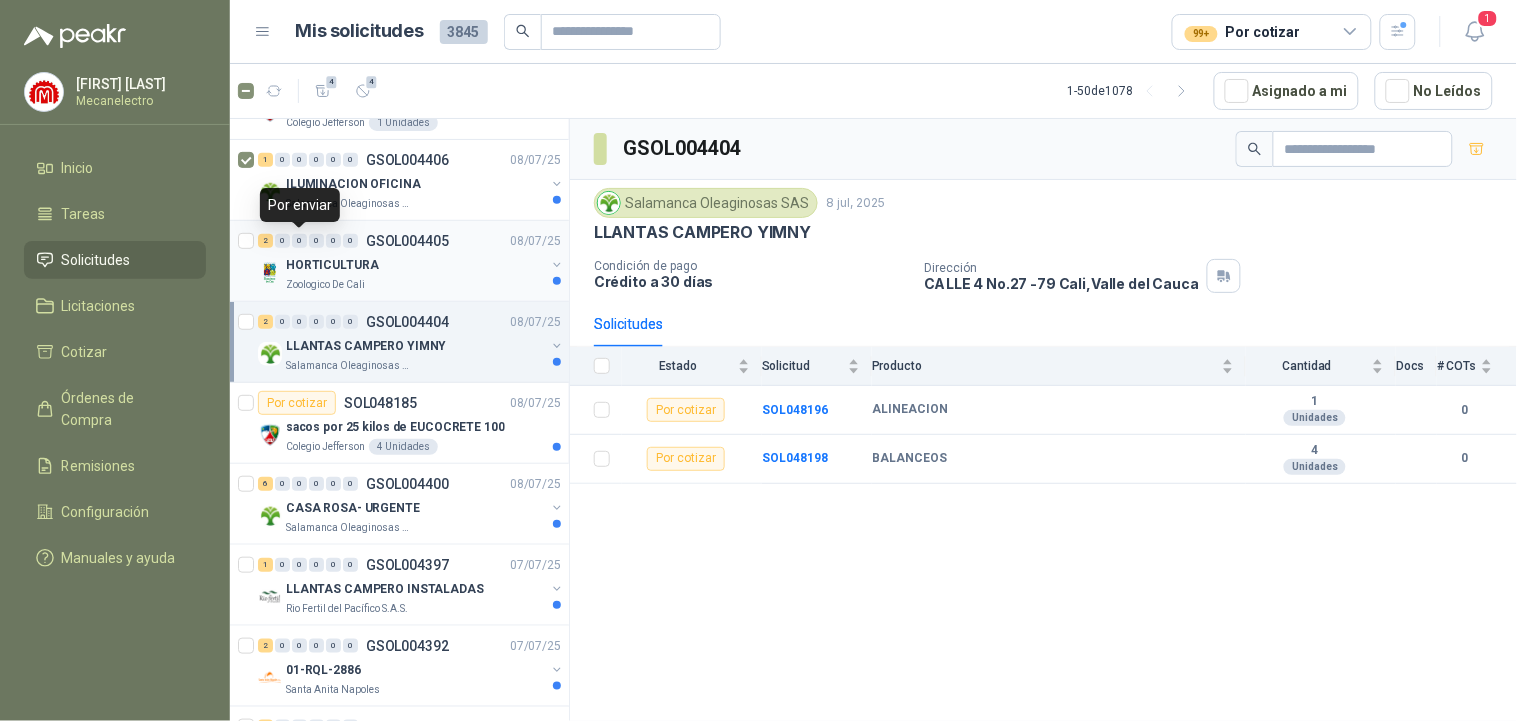 scroll, scrollTop: 333, scrollLeft: 0, axis: vertical 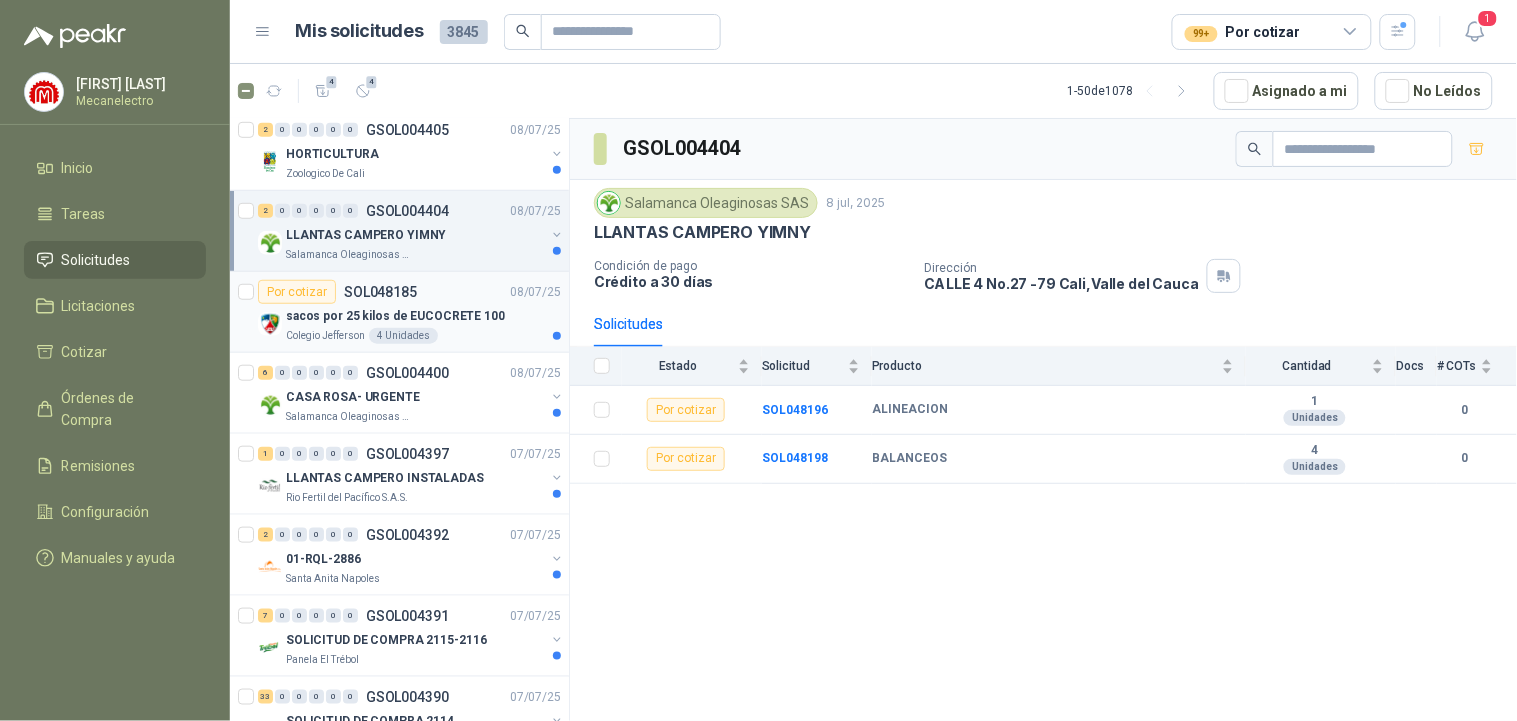 click on "4   Unidades" at bounding box center [403, 336] 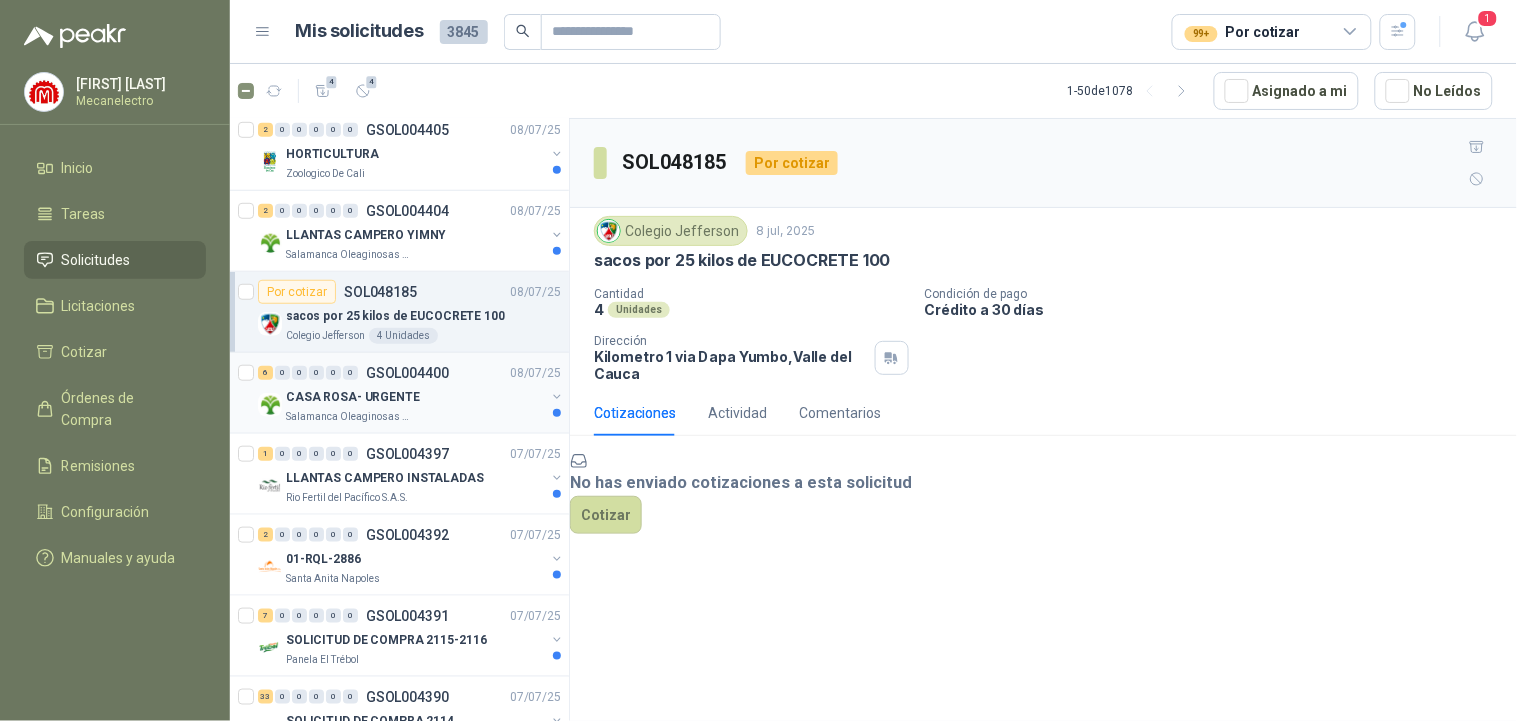 click on "CASA ROSA- URGENTE" at bounding box center [353, 397] 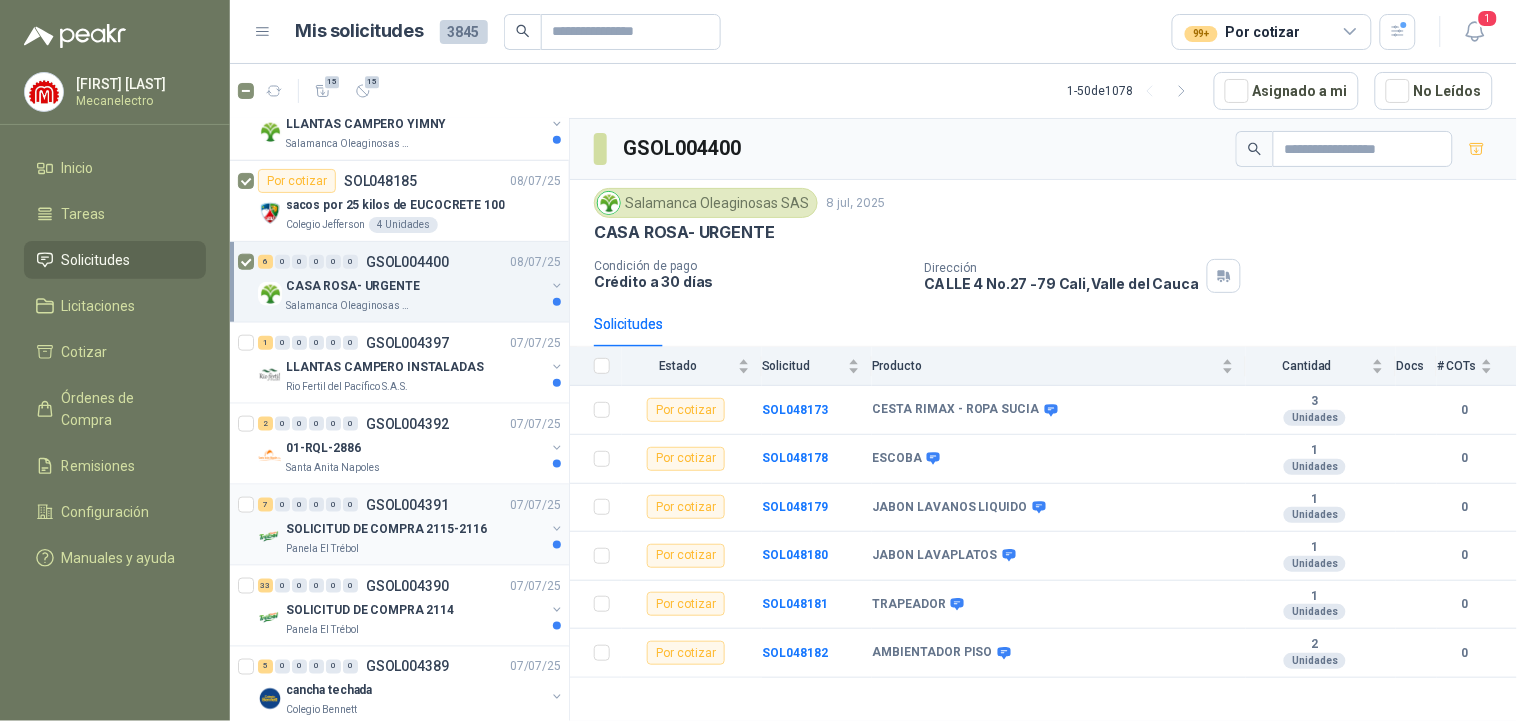 scroll, scrollTop: 555, scrollLeft: 0, axis: vertical 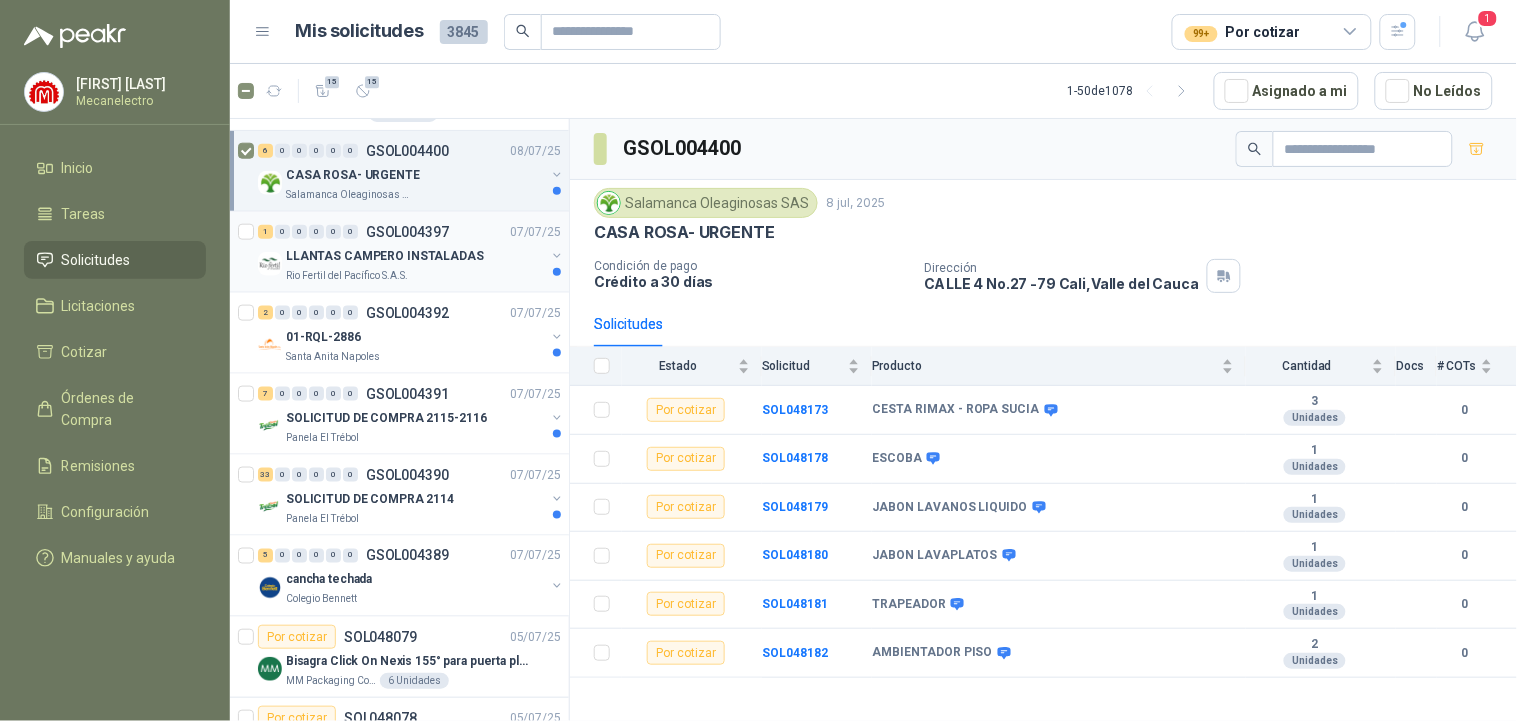 click on "LLANTAS CAMPERO INSTALADAS" at bounding box center (415, 256) 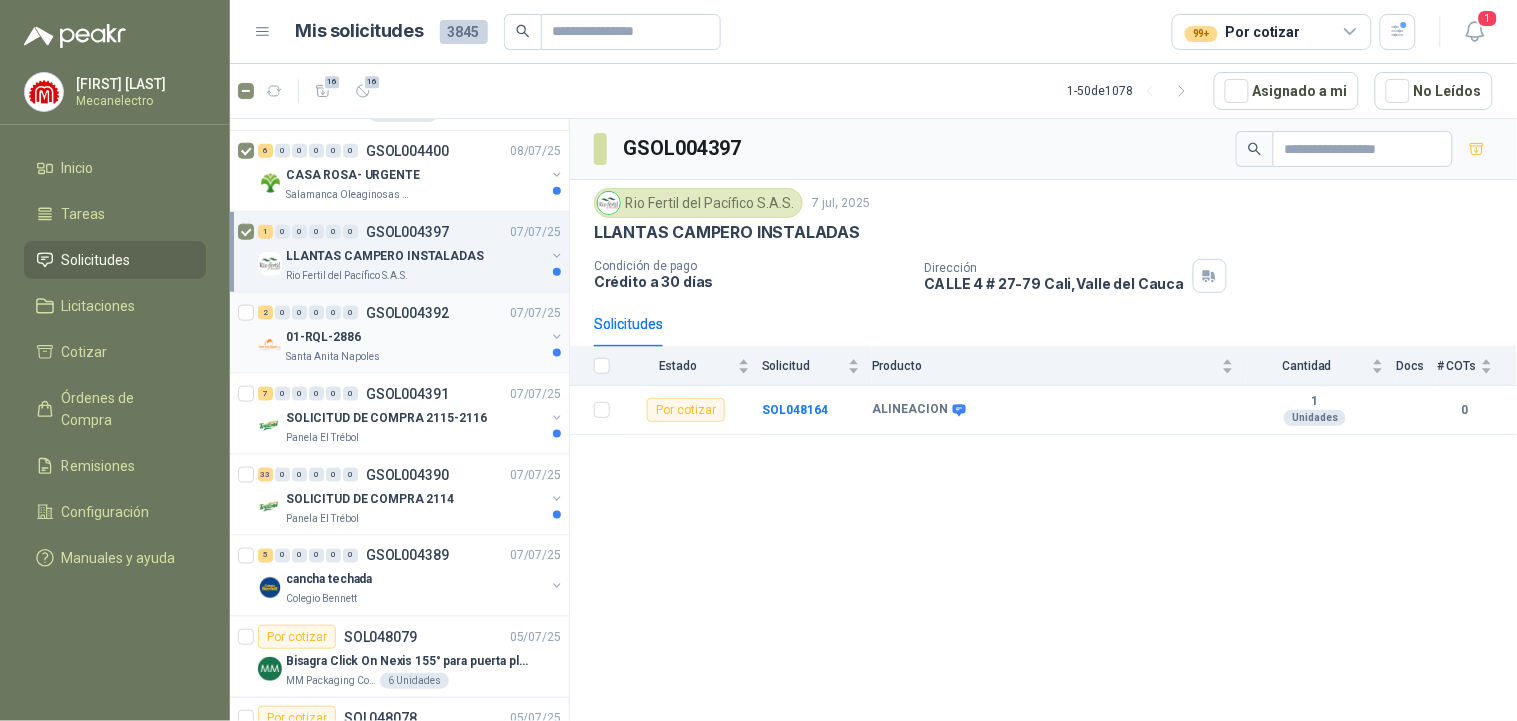 click on "01-RQL-2886" at bounding box center (415, 337) 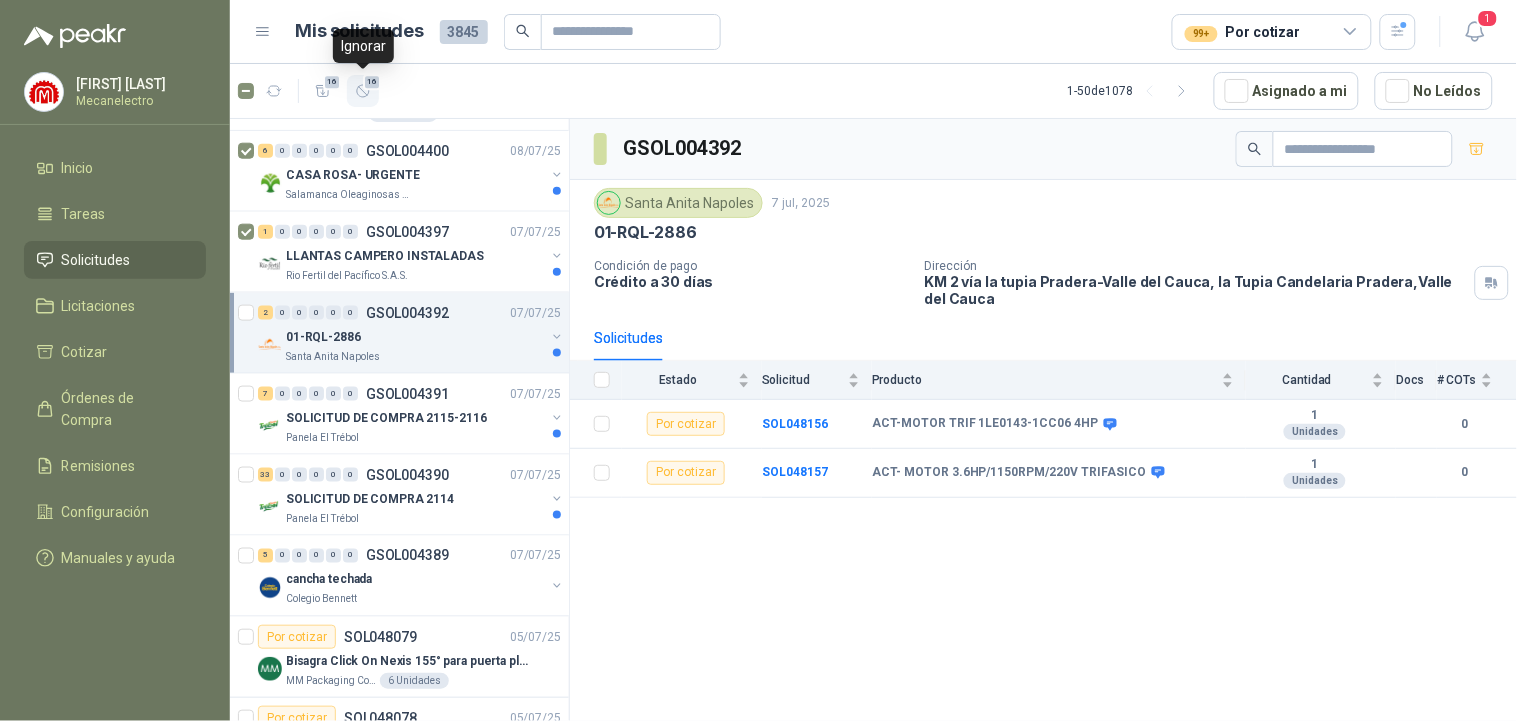 click at bounding box center (363, 91) 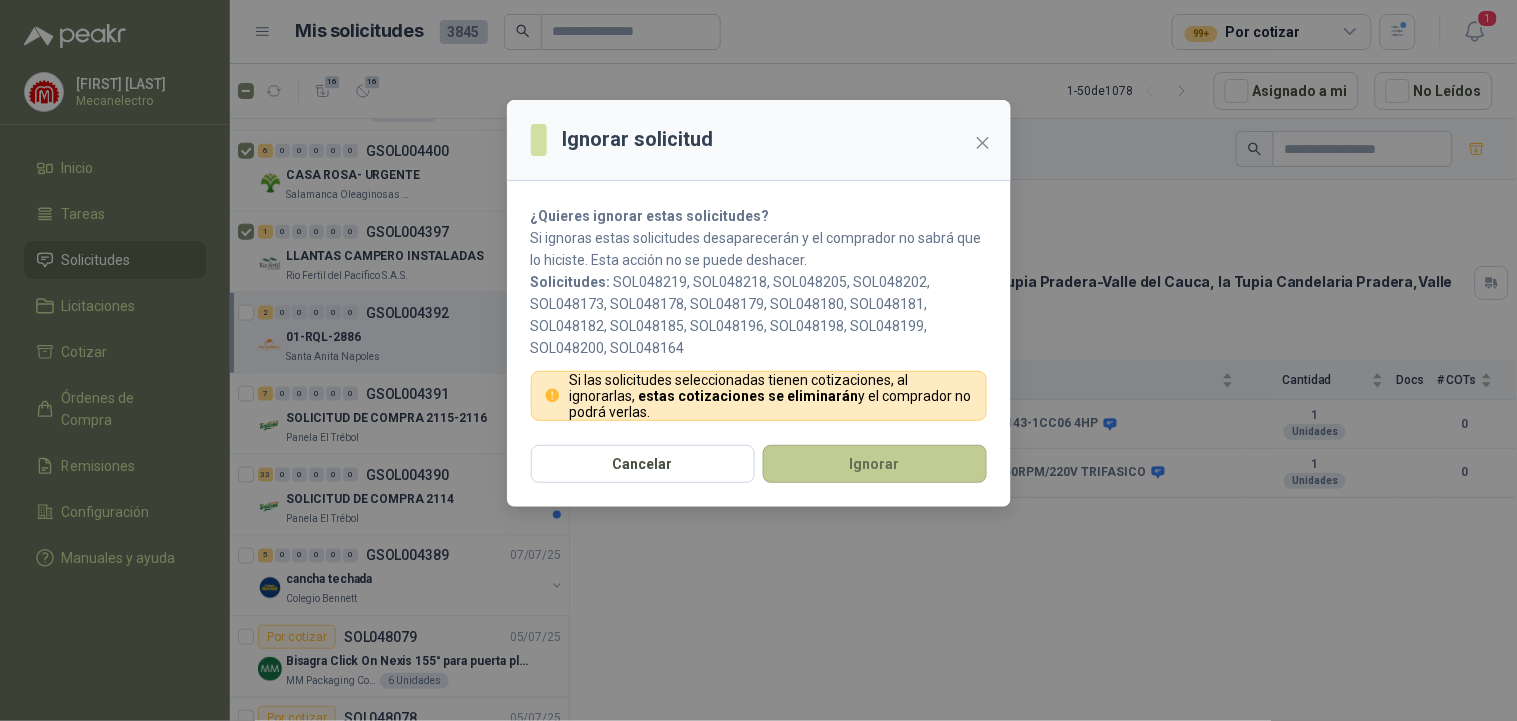 click on "Ignorar" at bounding box center [875, 464] 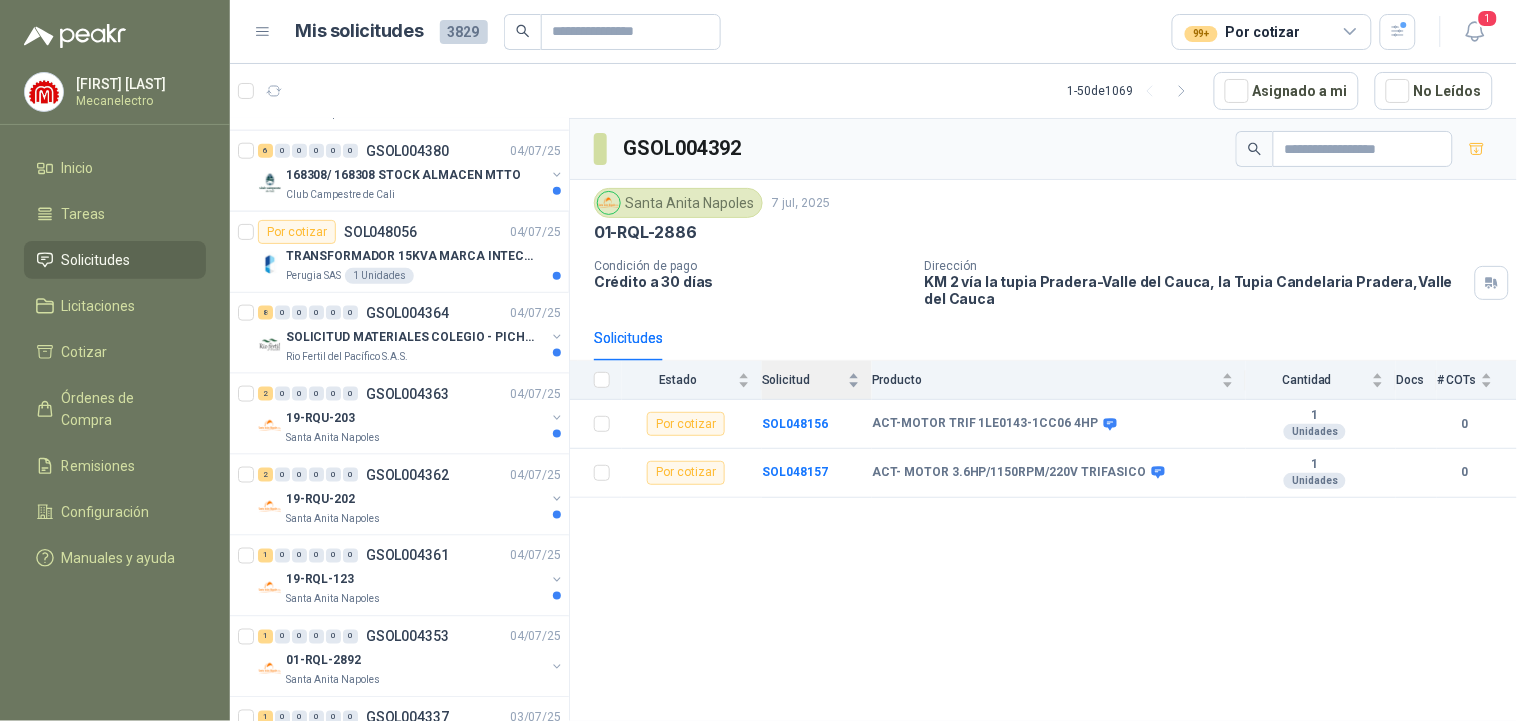 scroll, scrollTop: 0, scrollLeft: 0, axis: both 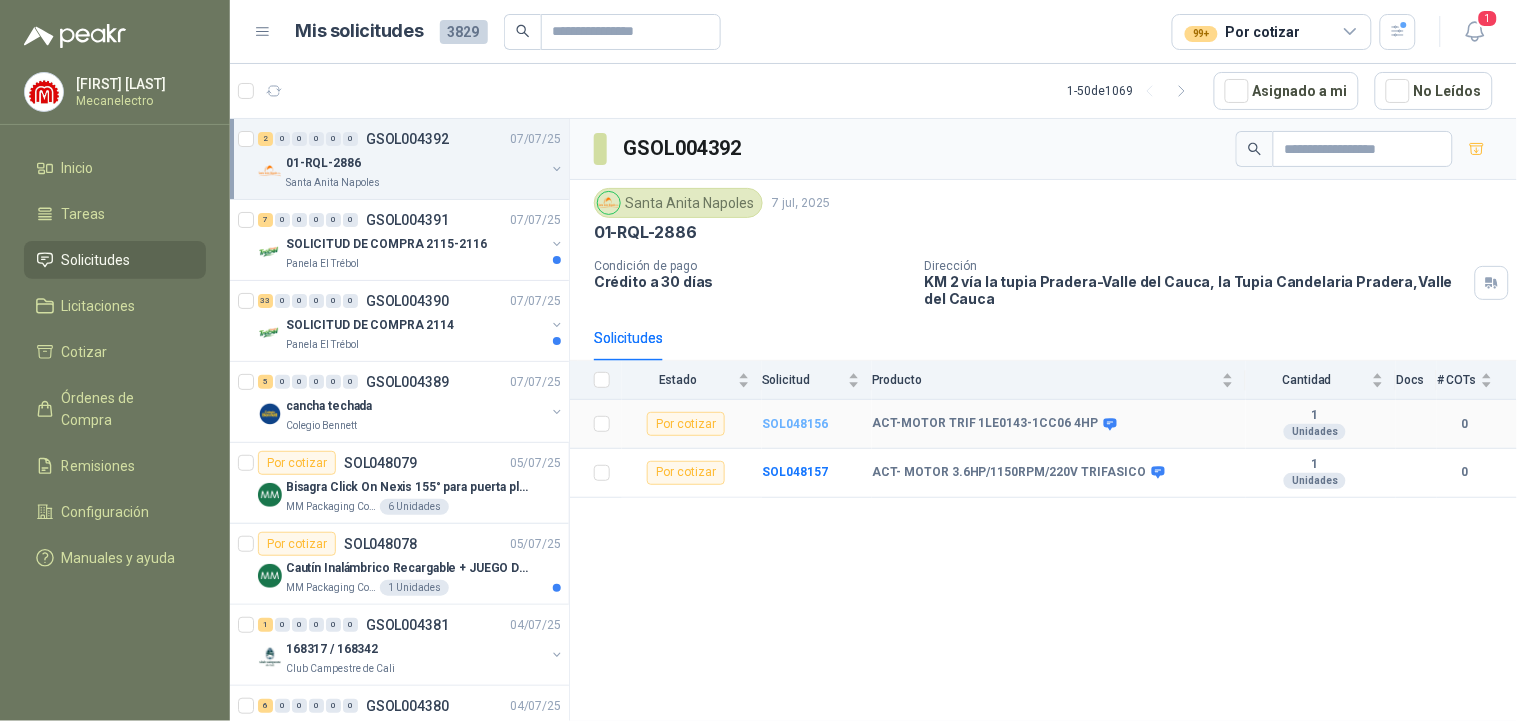 click on "SOL048156" at bounding box center (795, 424) 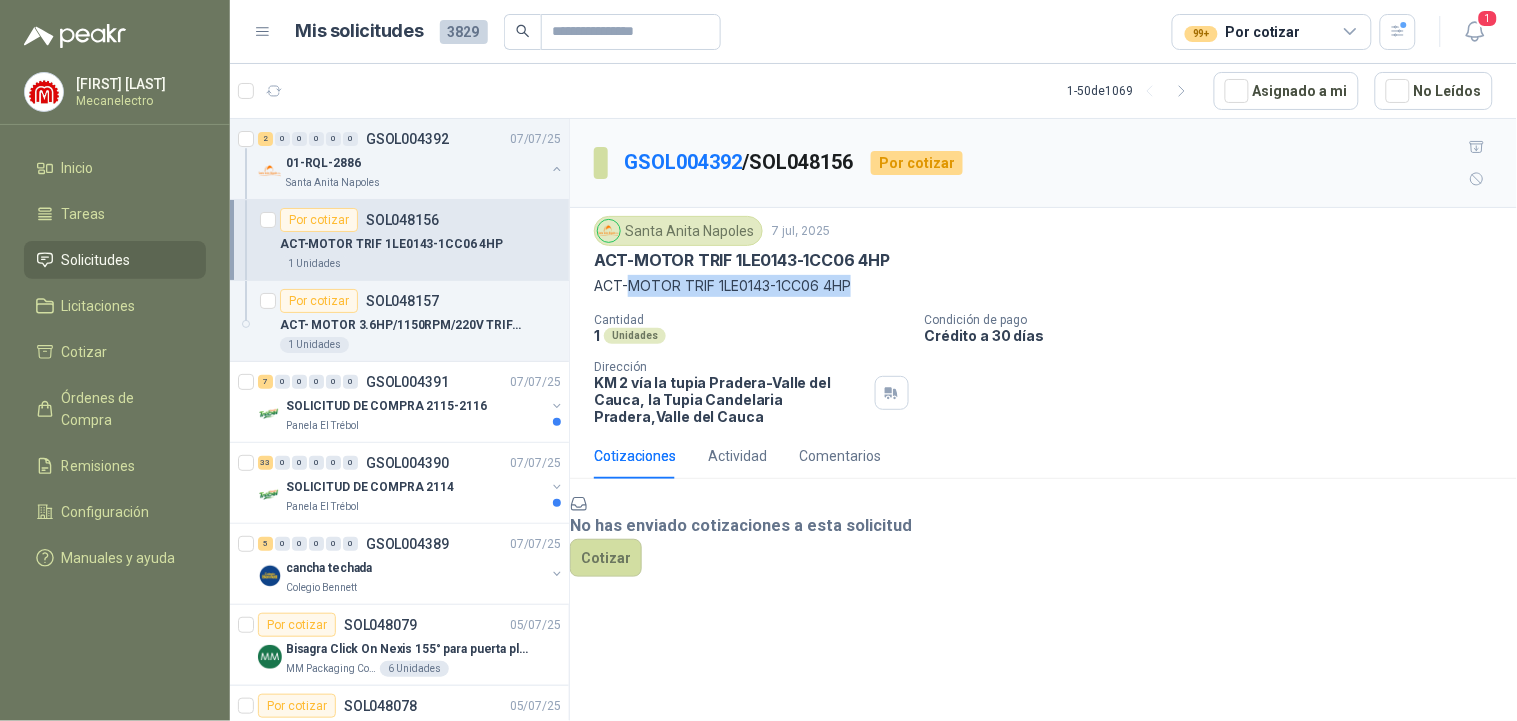 drag, startPoint x: 631, startPoint y: 253, endPoint x: 863, endPoint y: 264, distance: 232.26064 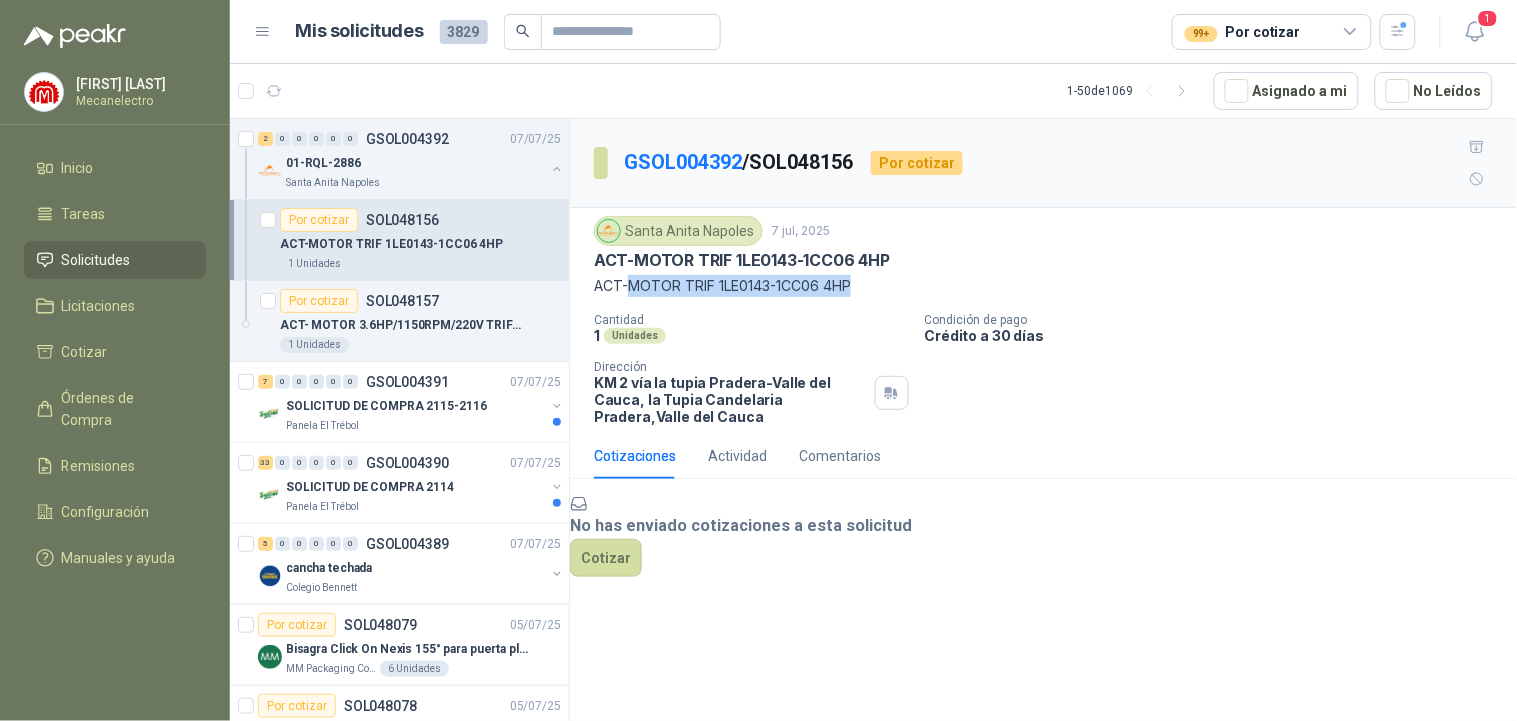 copy on "MOTOR TRIF 1LE0143-1CC06 4HP" 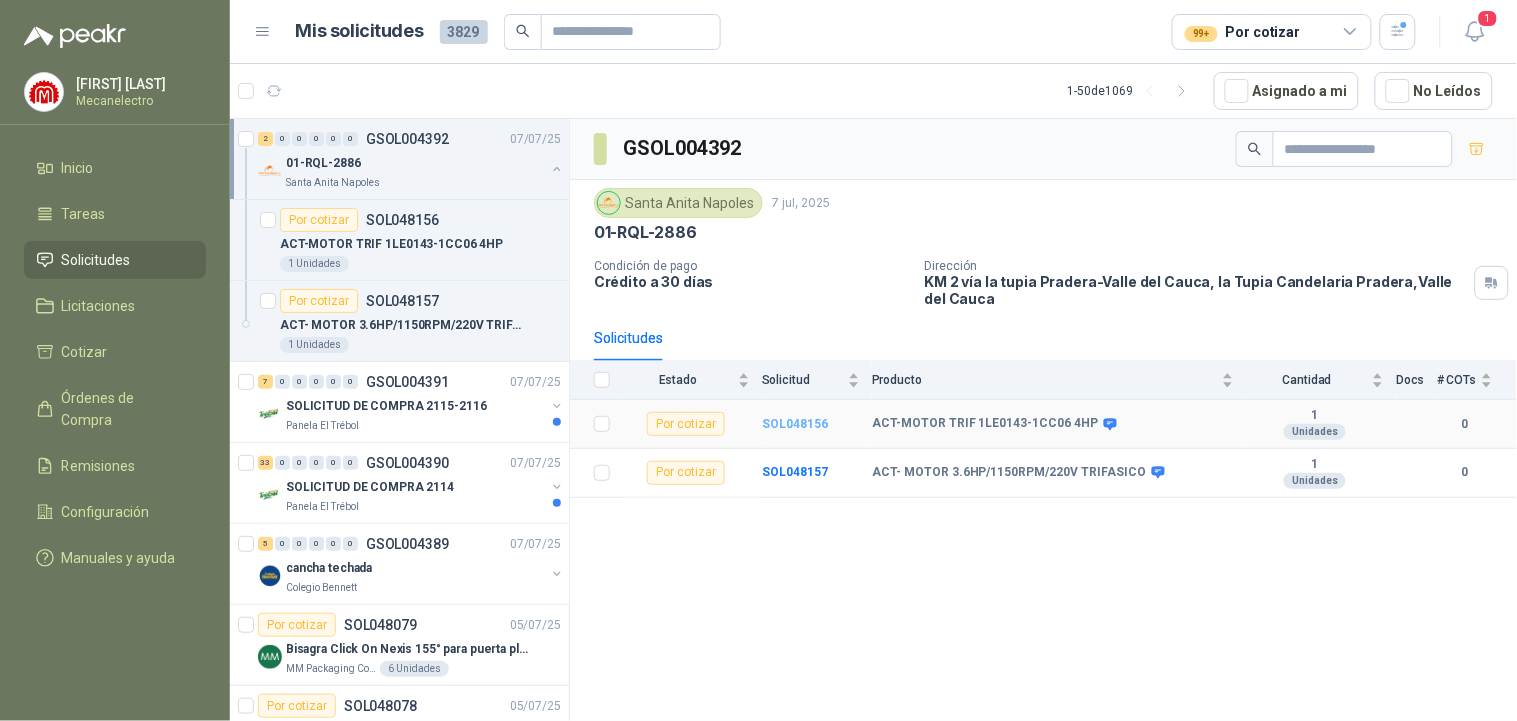 click on "SOL048156" at bounding box center (795, 424) 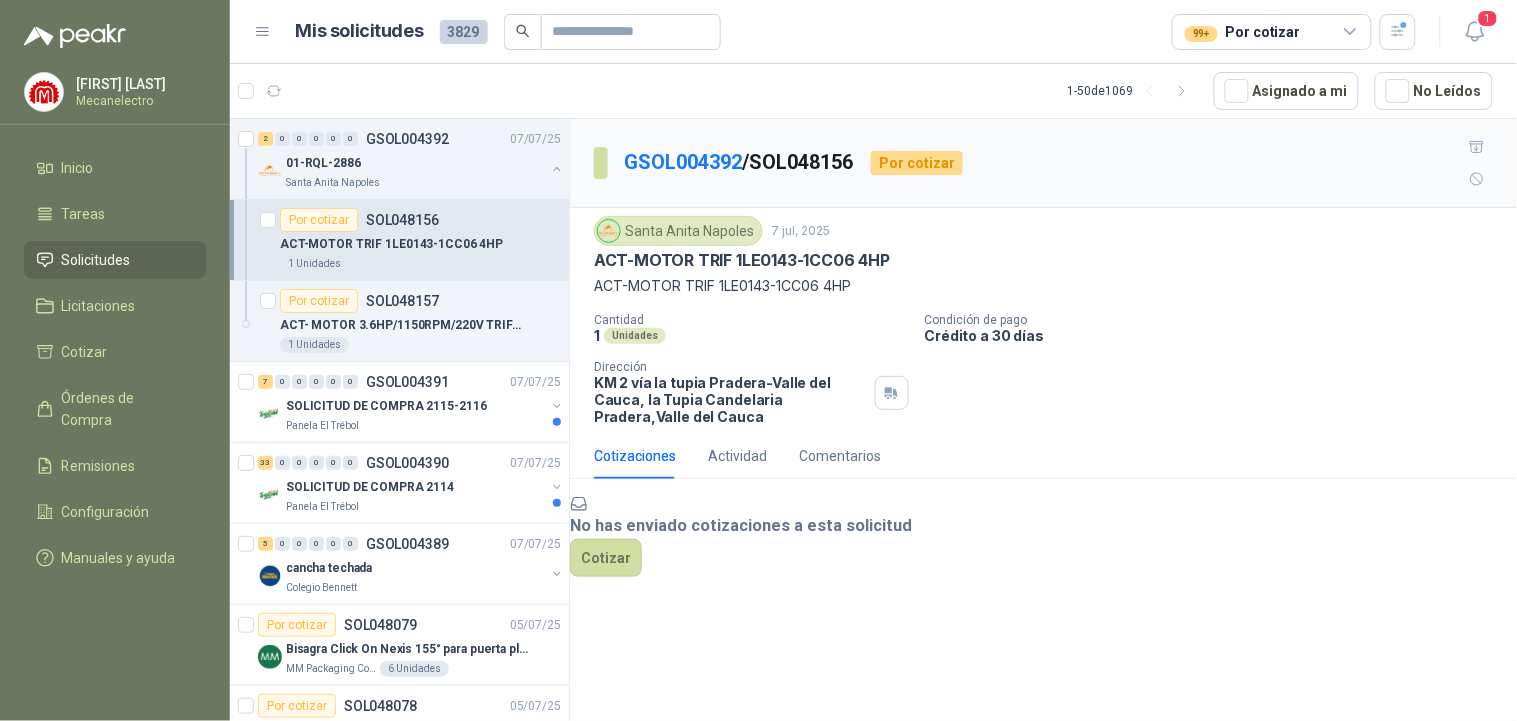 click on "Santa Anita Napoles 7 jul, 2025   ACT-MOTOR TRIF 1LE0143-1CC06 4HP ACT-MOTOR TRIF 1LE0143-1CC06 4HP Cantidad 1   Unidades Condición de pago Crédito a 30 días Dirección KM 2 vía la tupia Pradera-Valle del Cauca, la Tupia Candelaria    Pradera ,  Valle del Cauca" at bounding box center (1043, 320) 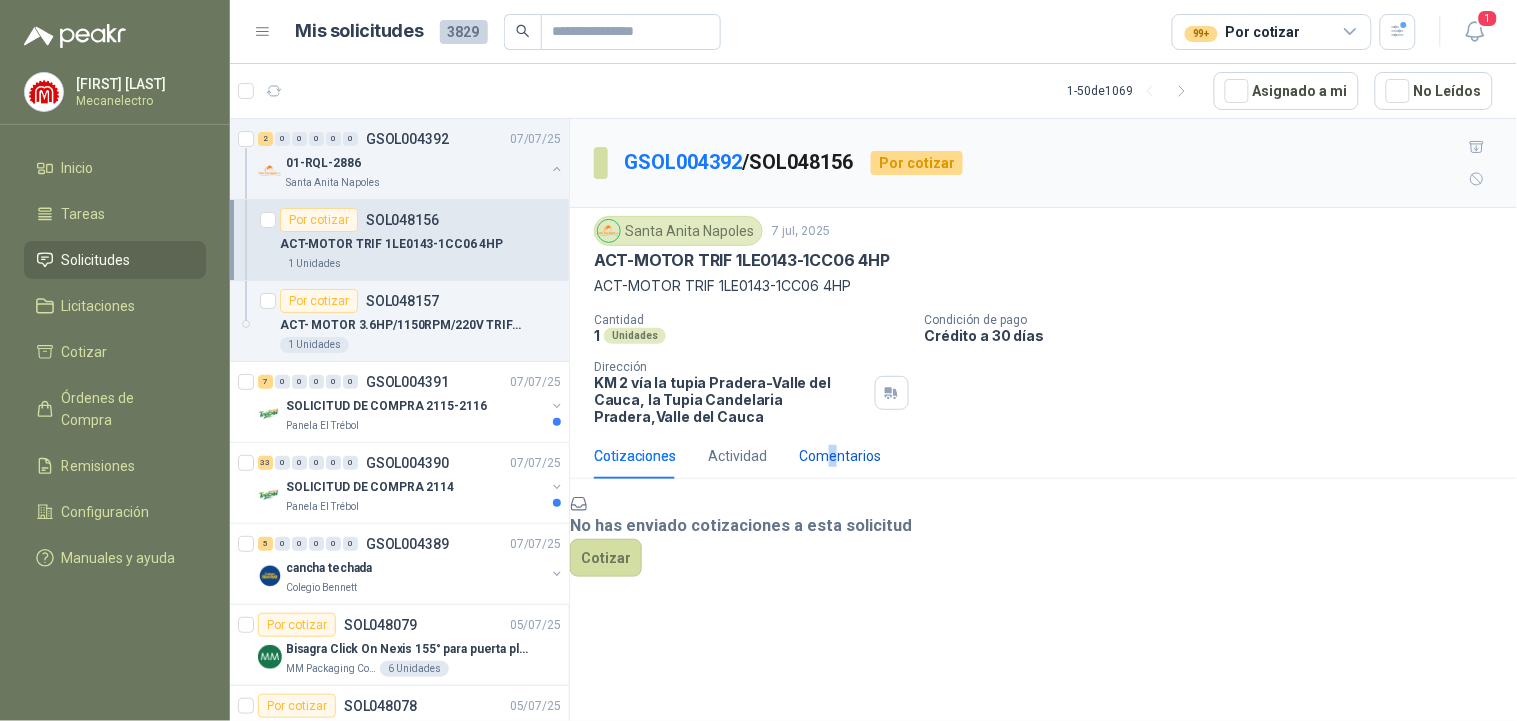 click on "Comentarios" at bounding box center [840, 456] 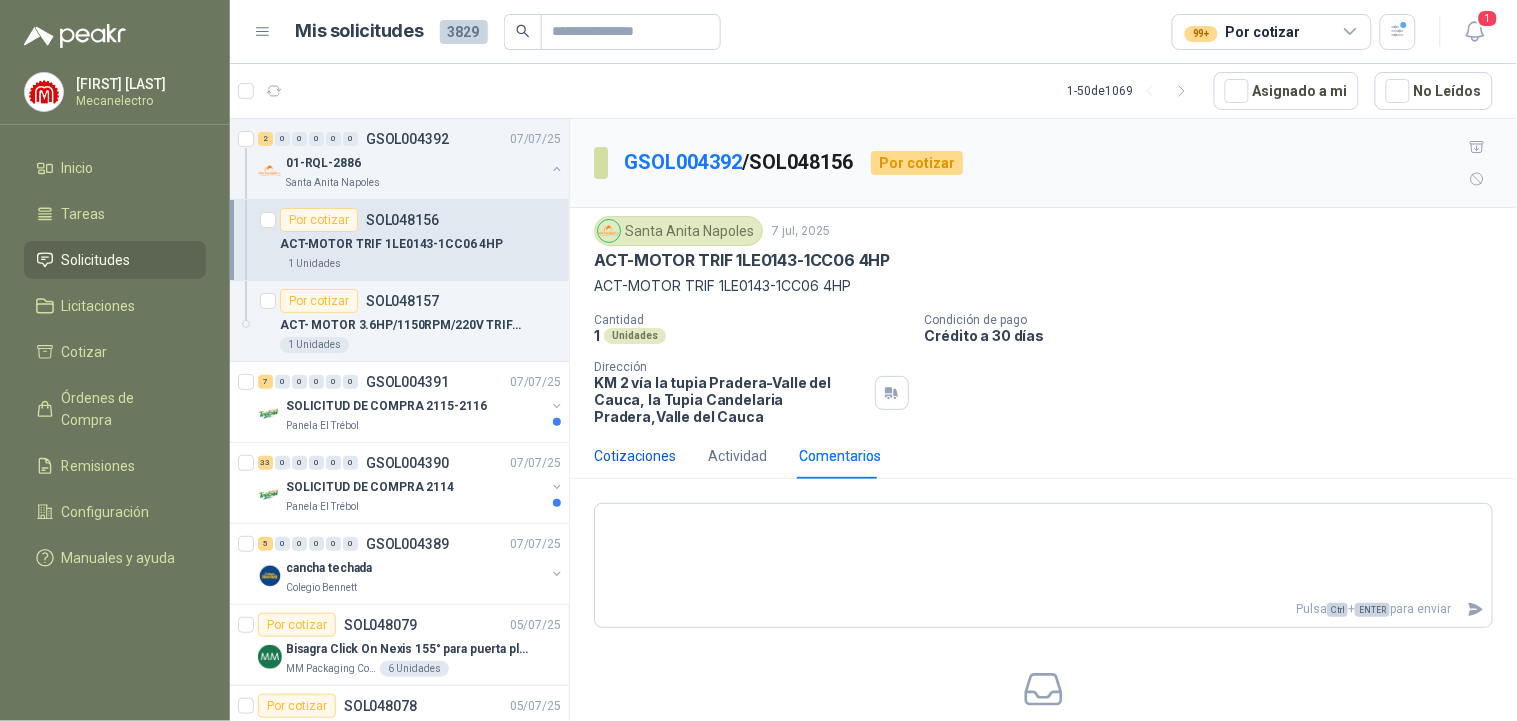 click on "Cotizaciones" at bounding box center [635, 456] 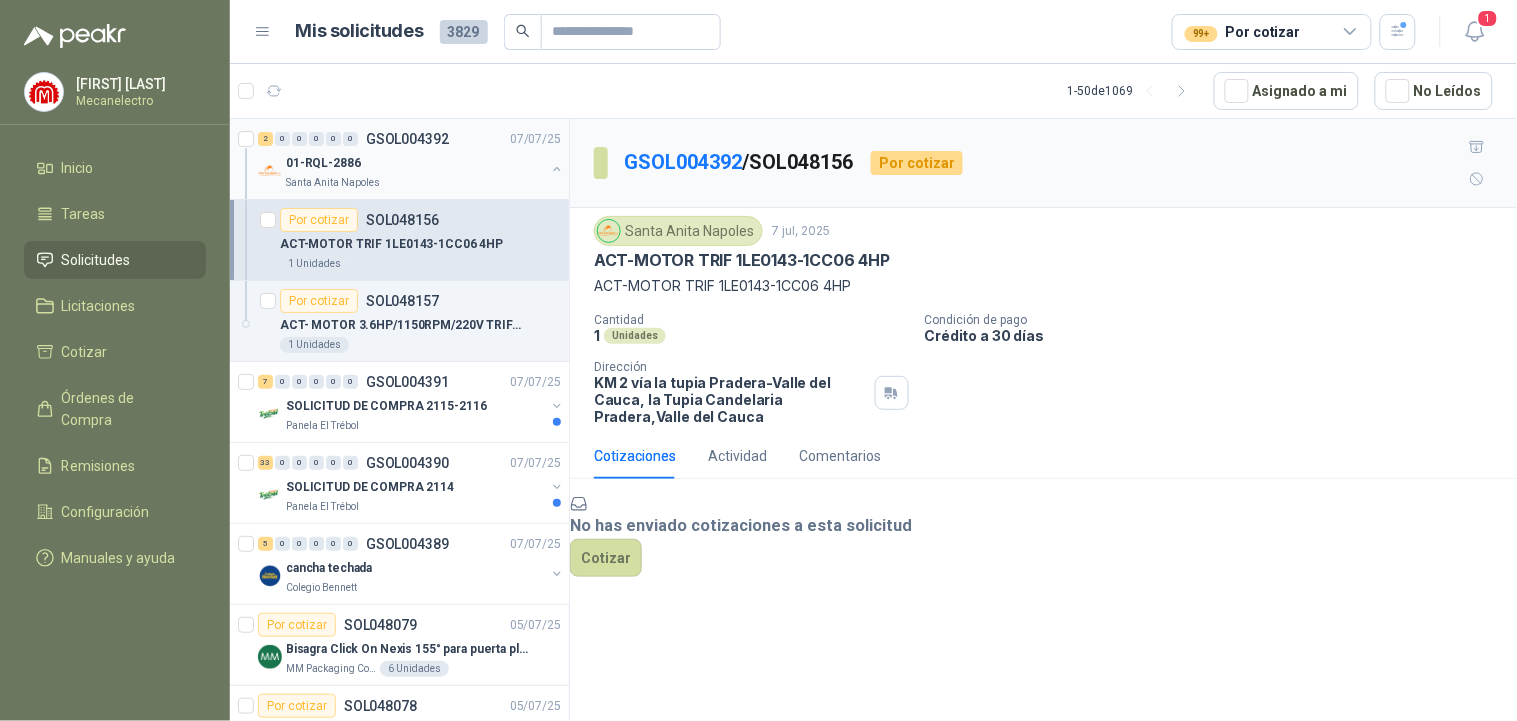 click on "01-RQL-2886 Santa Anita Napoles" at bounding box center [411, 171] 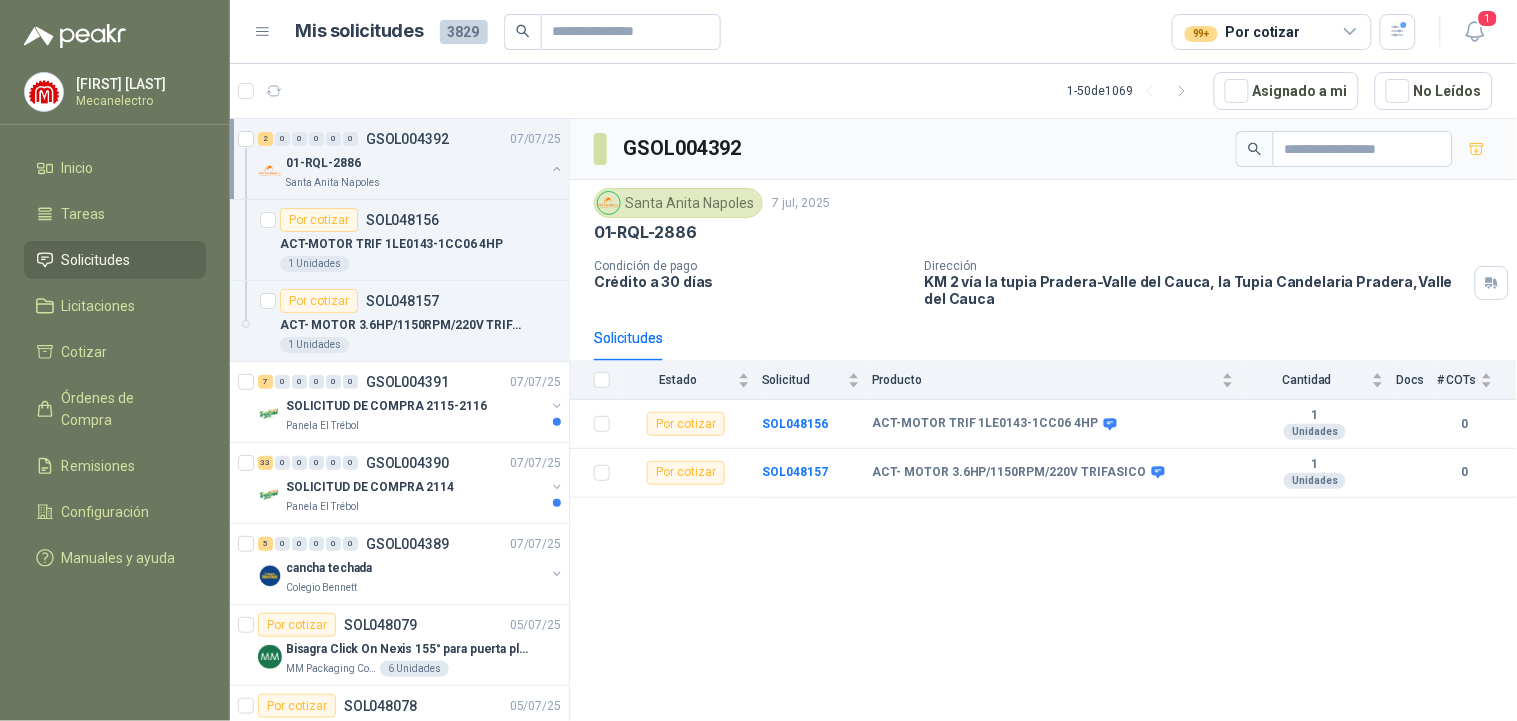 click at bounding box center (557, 169) 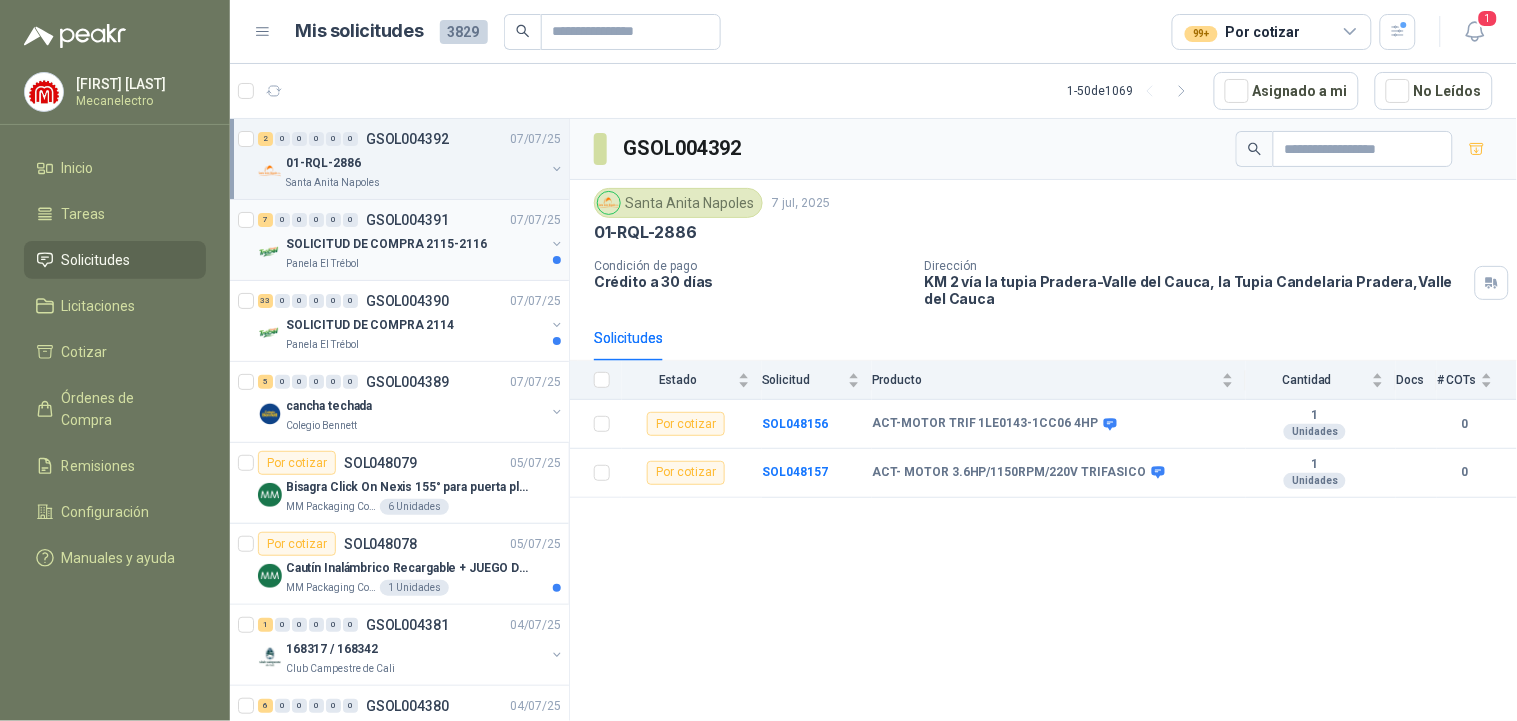 click on "SOLICITUD DE COMPRA 2115-2116" at bounding box center (415, 244) 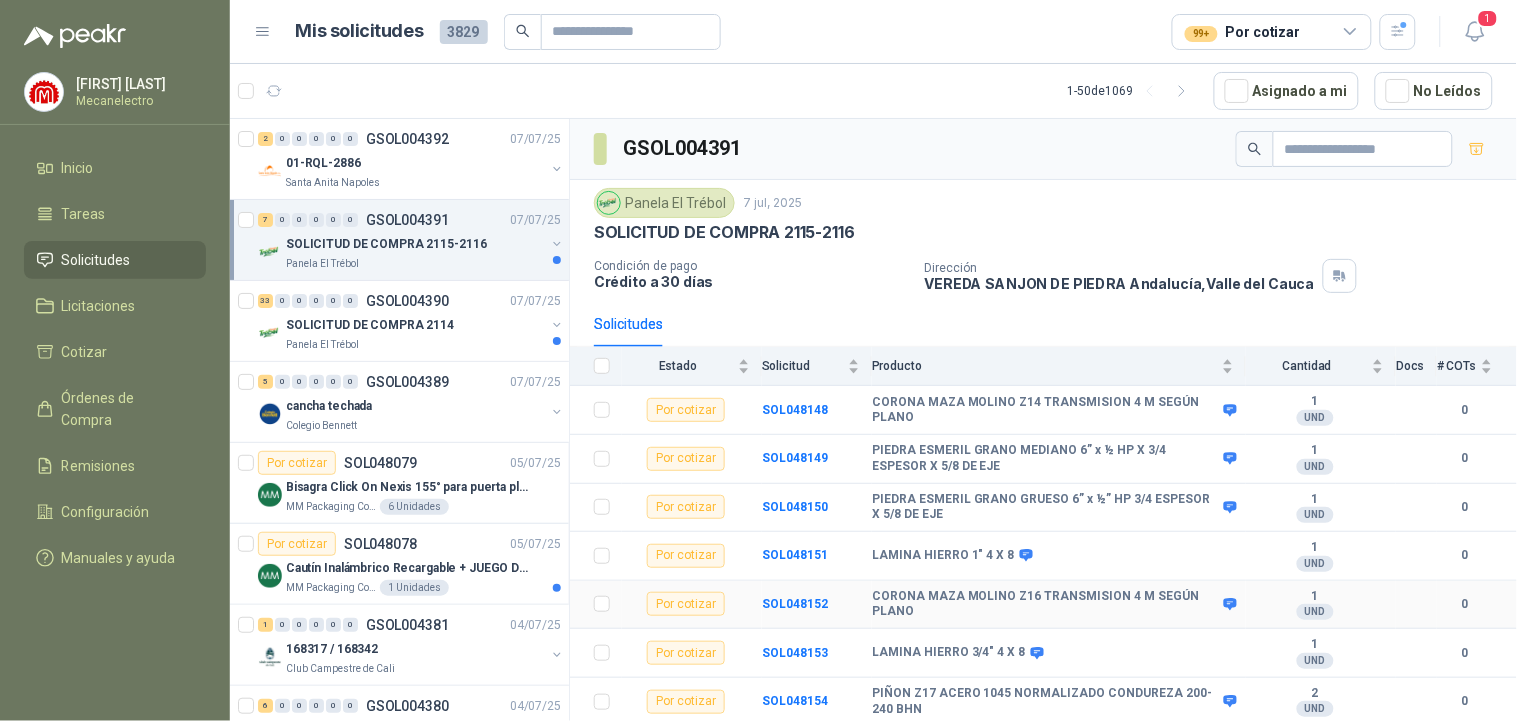 scroll, scrollTop: 1, scrollLeft: 0, axis: vertical 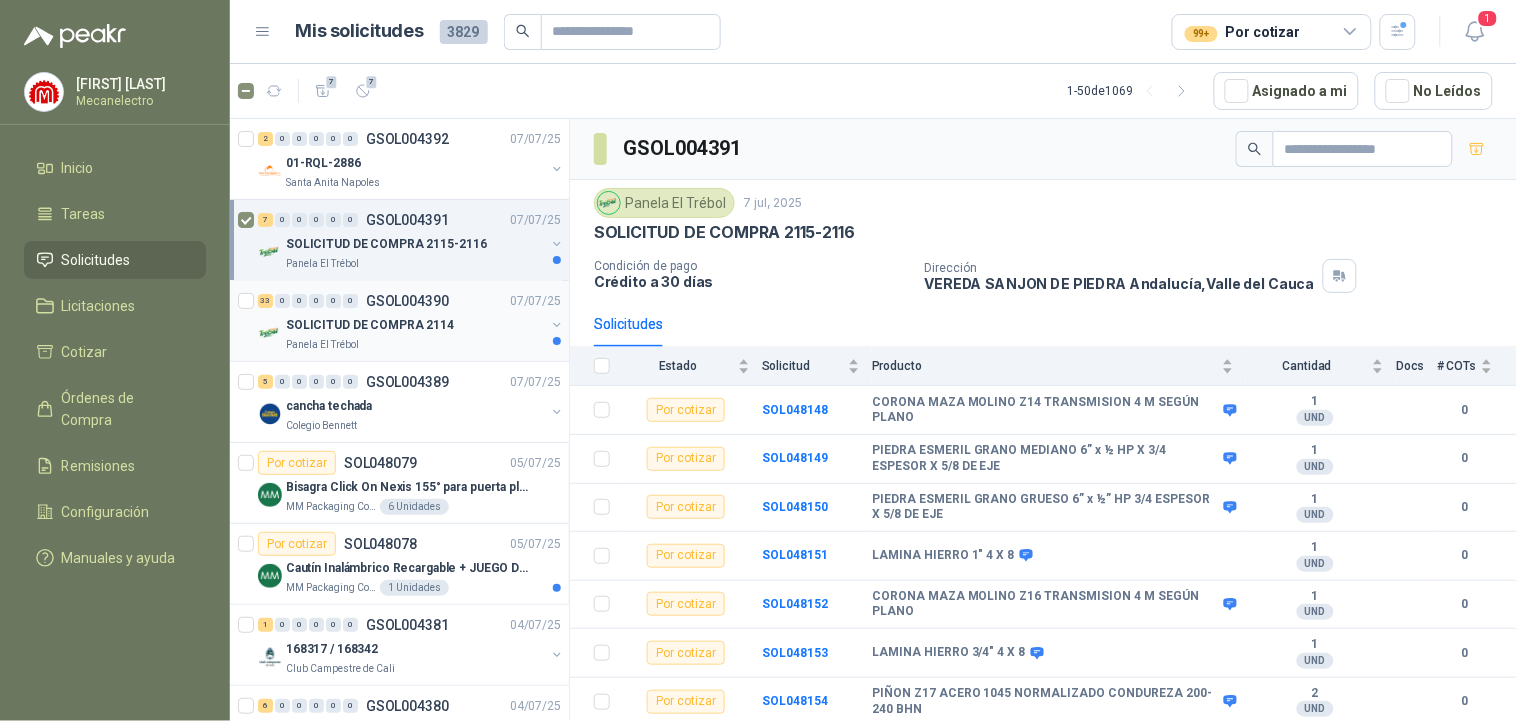 click on "Panela El Trébol" at bounding box center (415, 345) 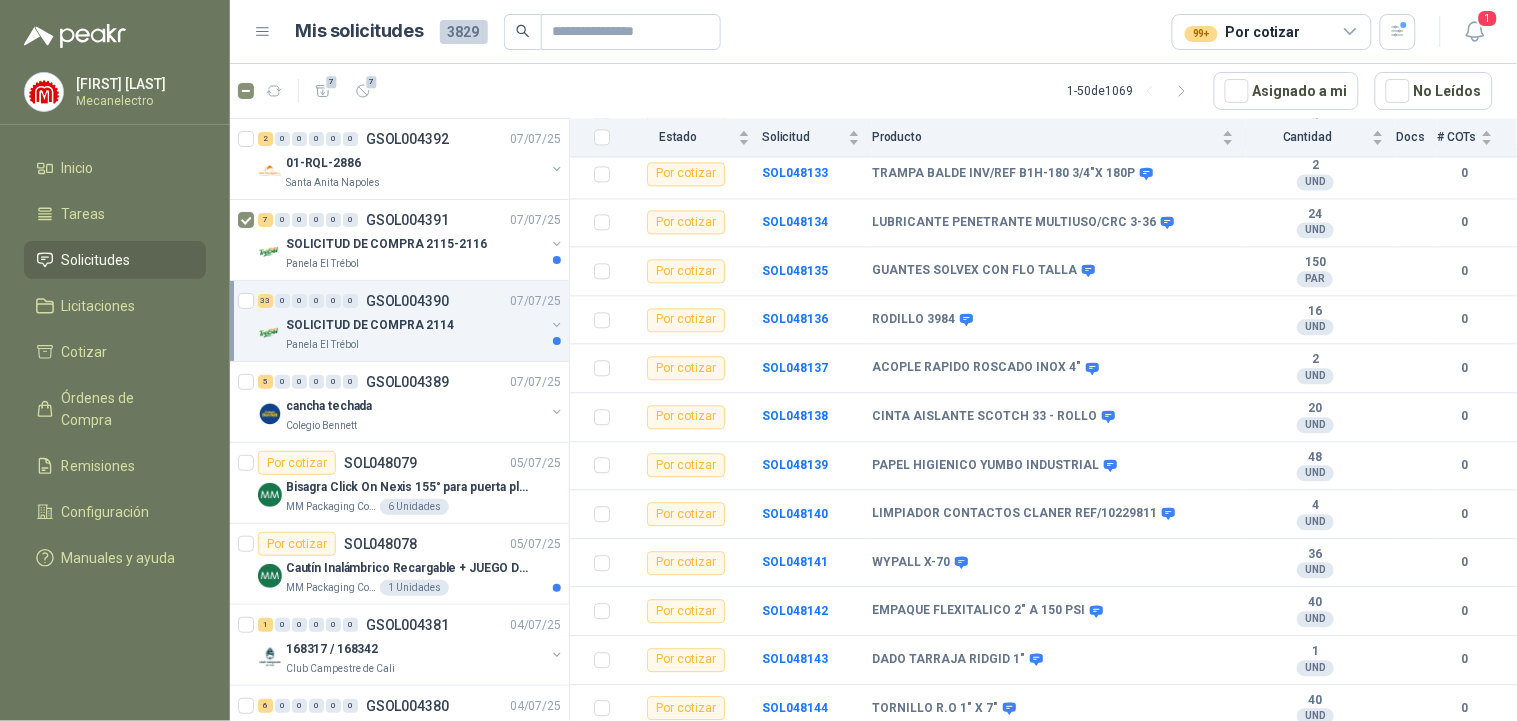 scroll, scrollTop: 1276, scrollLeft: 0, axis: vertical 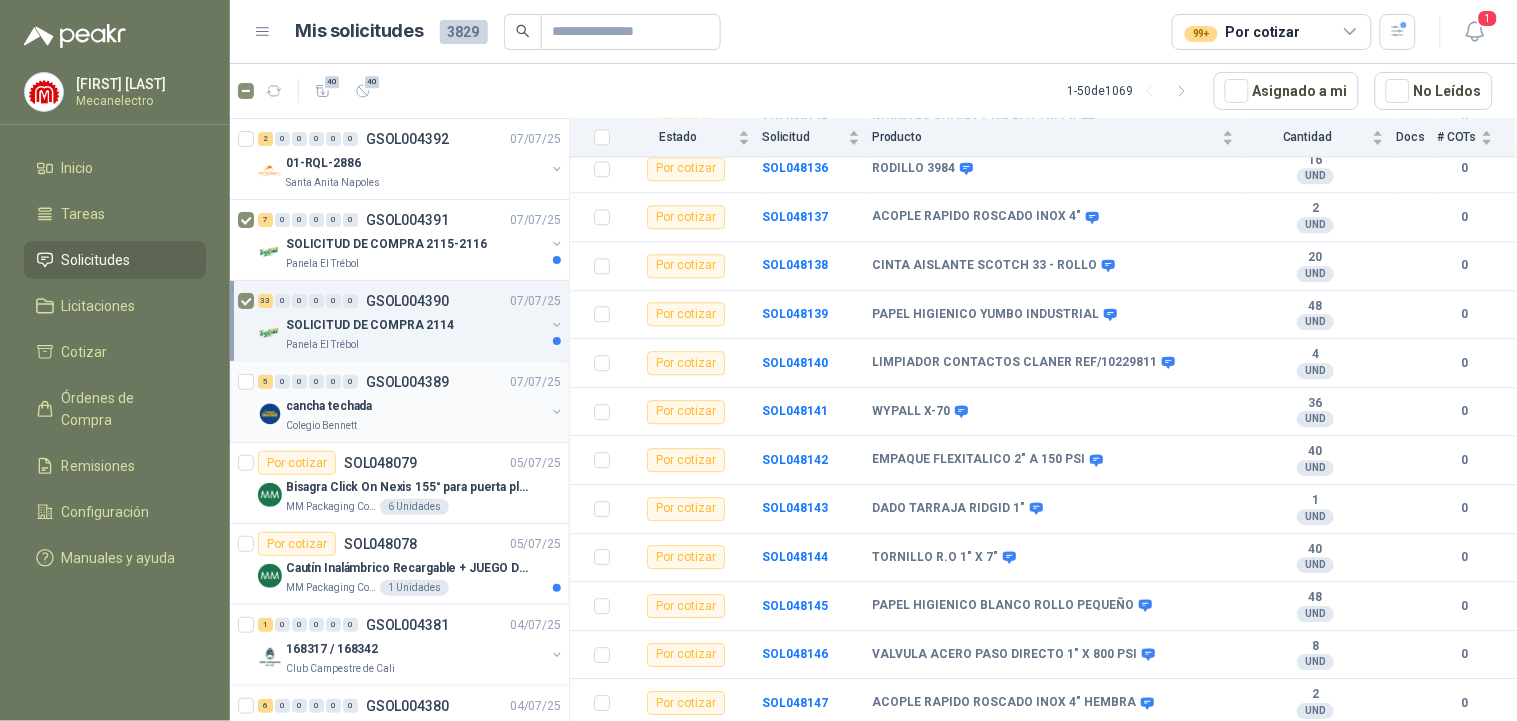 click on "cancha techada" at bounding box center [415, 406] 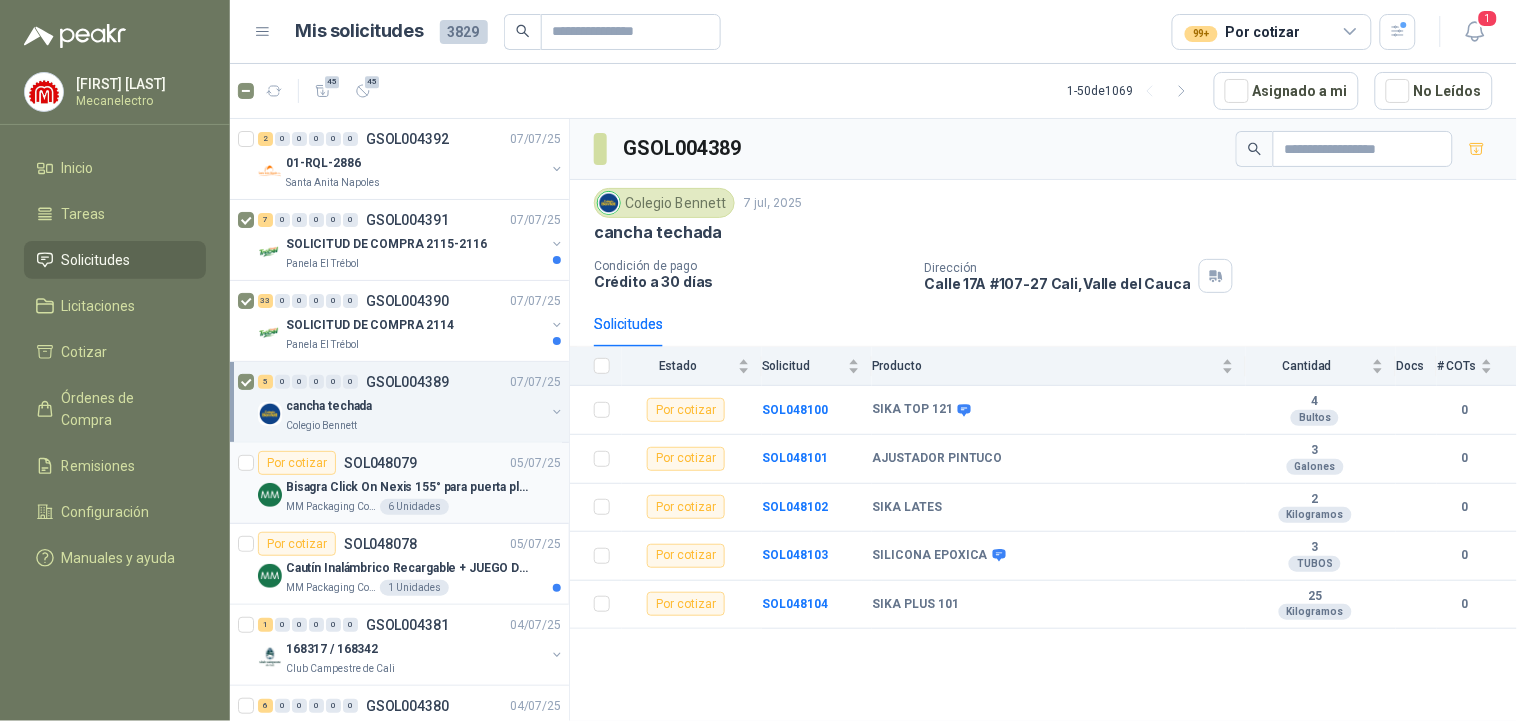click on "Bisagra Click On Nexis 155° para puerta plegable Grass con base de montaje" at bounding box center [410, 487] 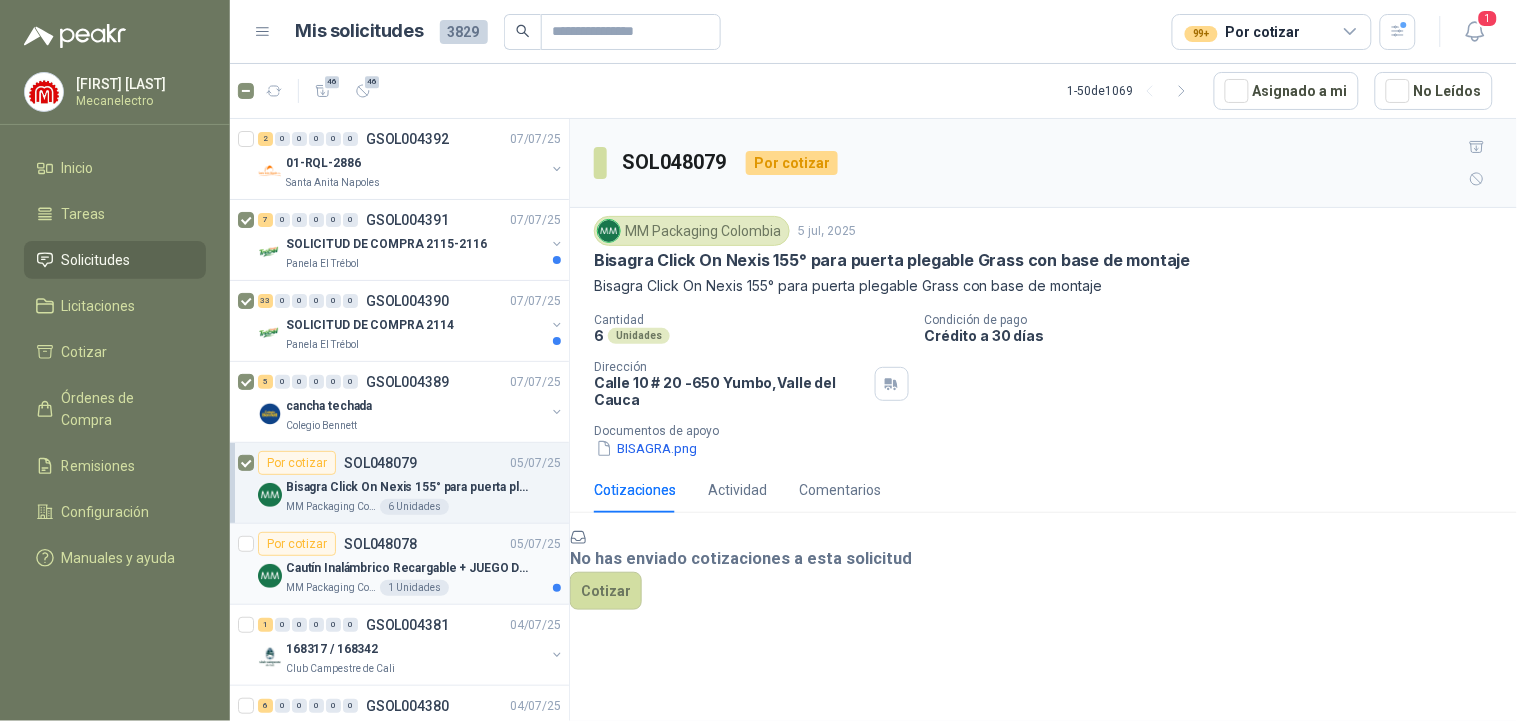 click on "Cautín Inalámbrico Recargable + JUEGO DE PUNTAS" at bounding box center [410, 568] 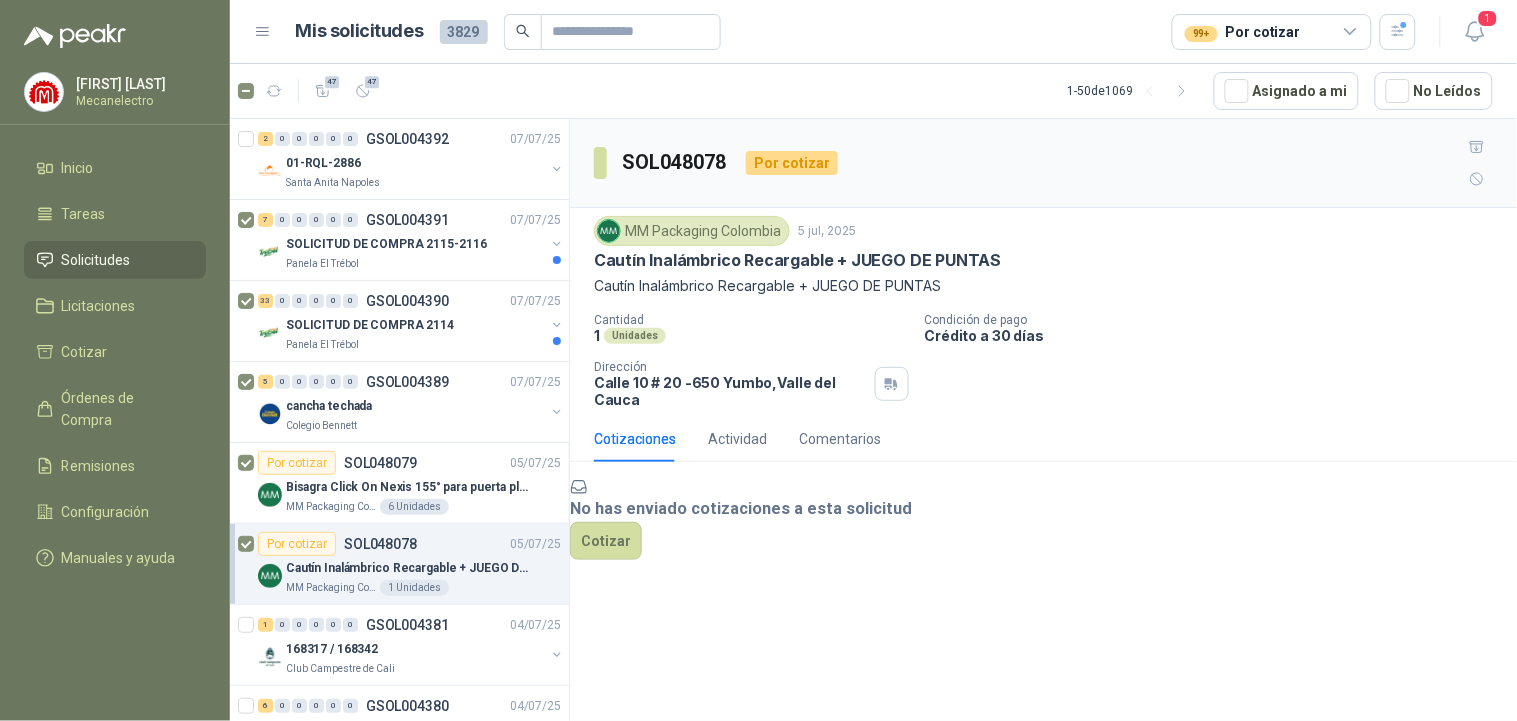 scroll, scrollTop: 222, scrollLeft: 0, axis: vertical 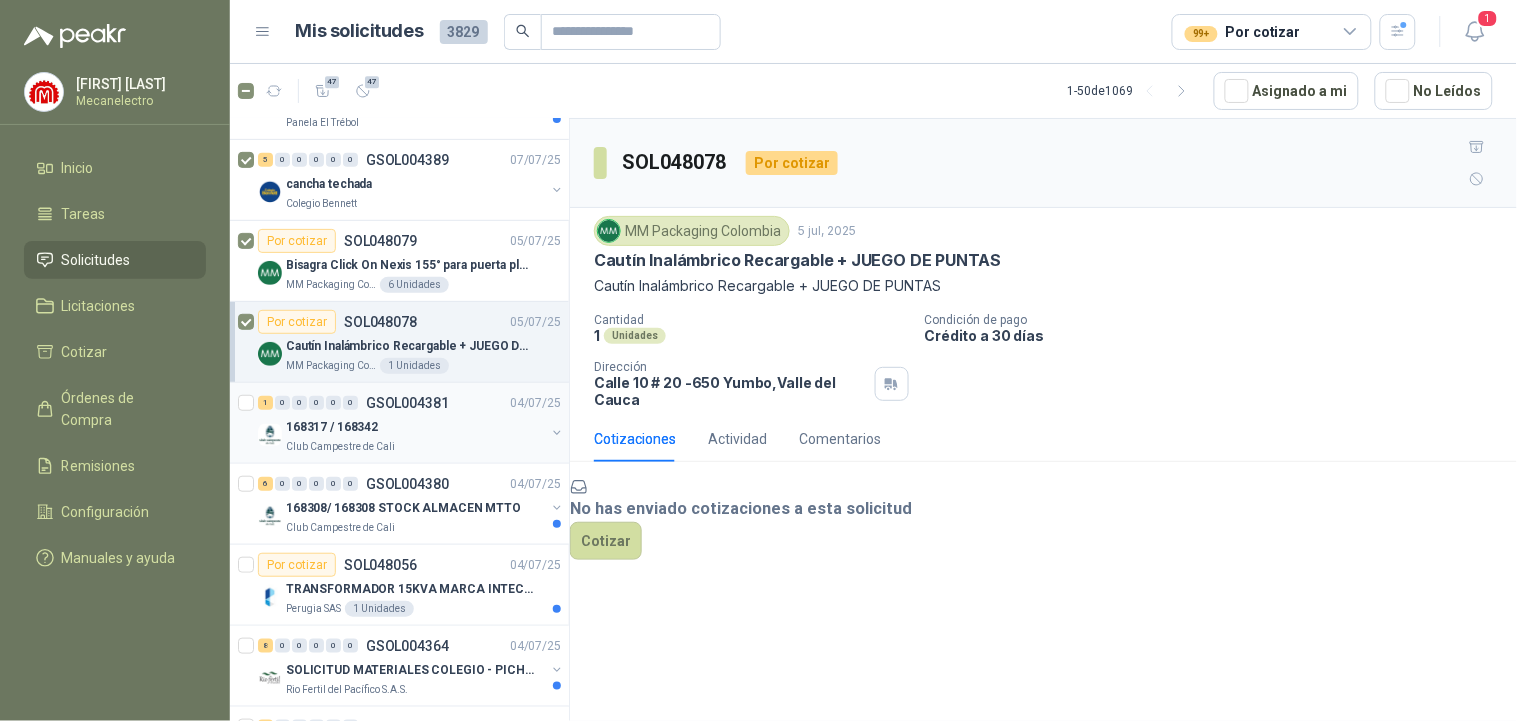 click on "168317 / 168342" at bounding box center (415, 427) 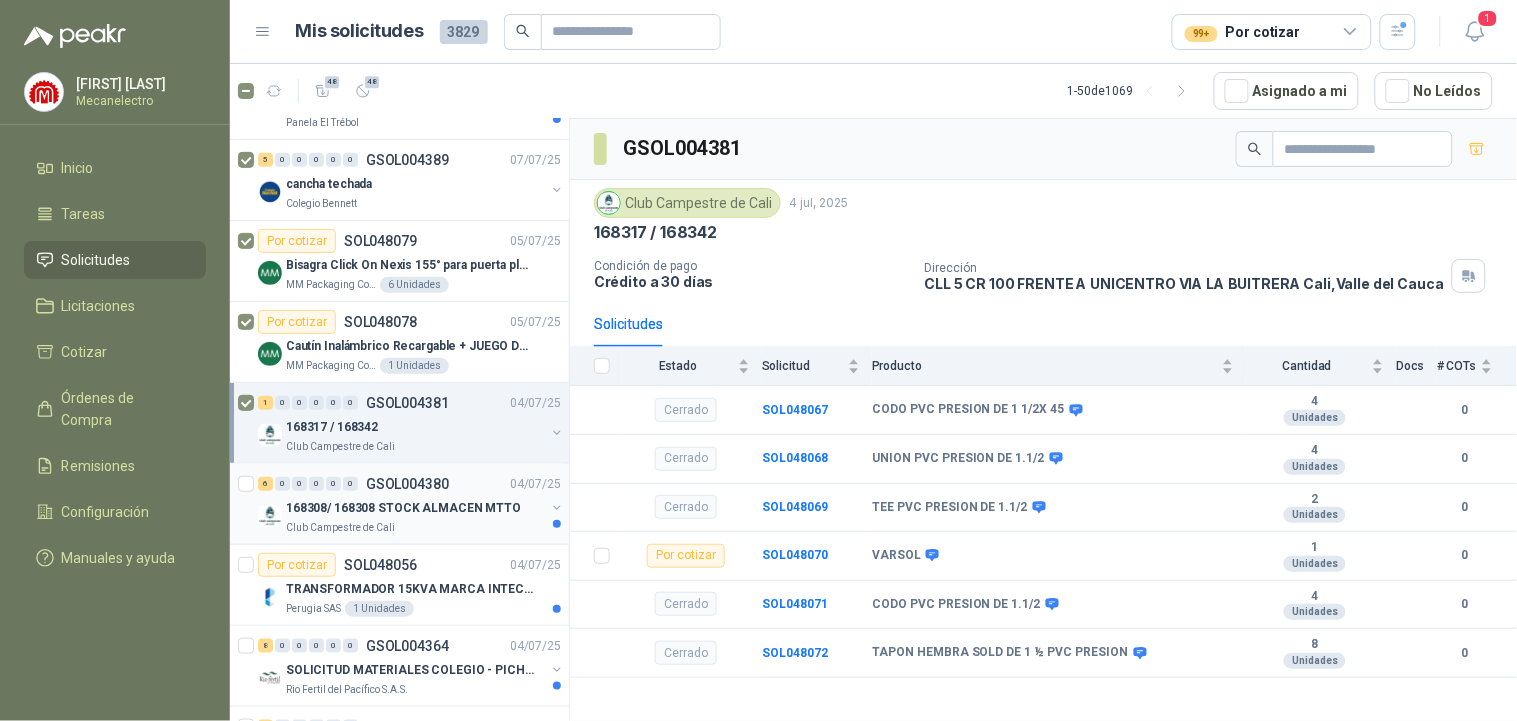 click on "168308/ 168308 STOCK ALMACEN MTTO" at bounding box center [403, 508] 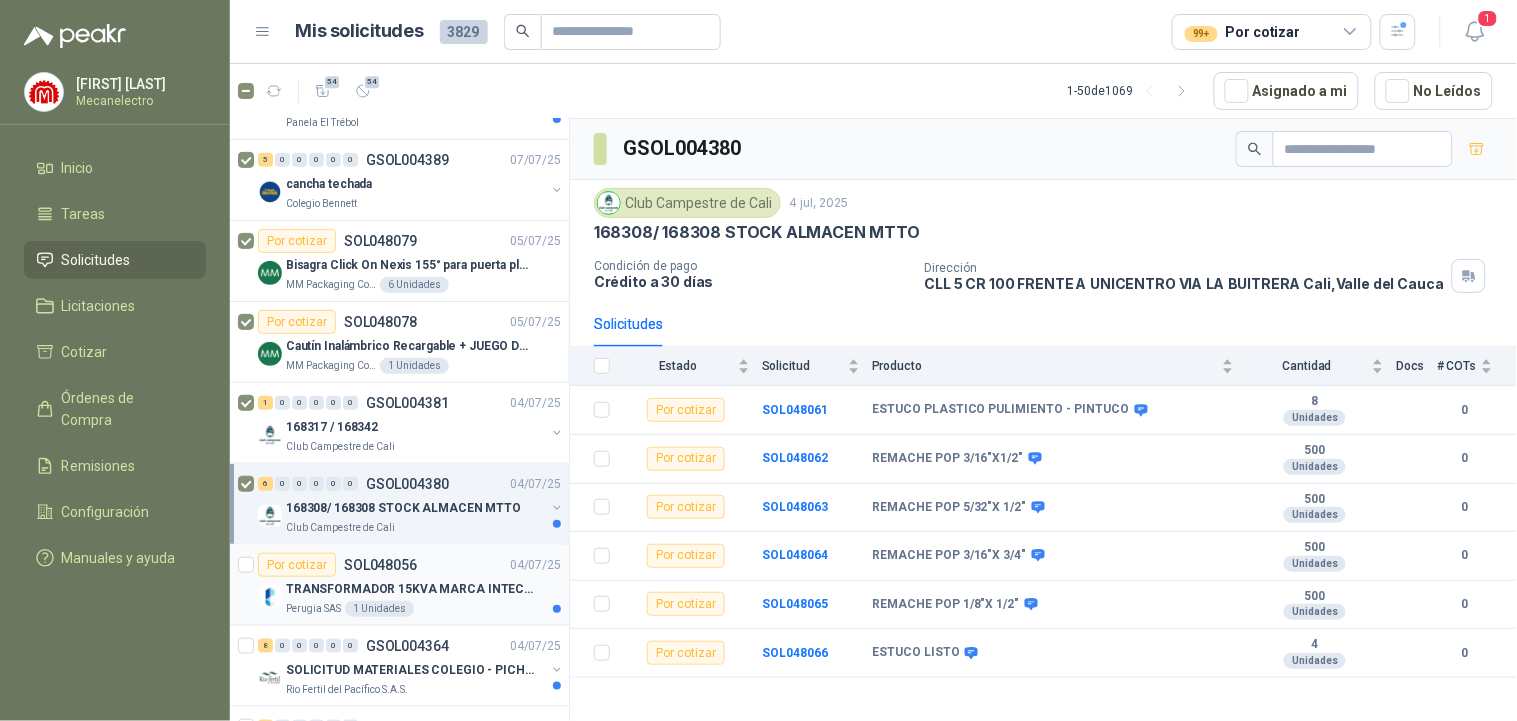 click on "TRANSFORMADOR 15KVA MARCA INTECRI VOLTAJE 13200/240/123" at bounding box center [410, 589] 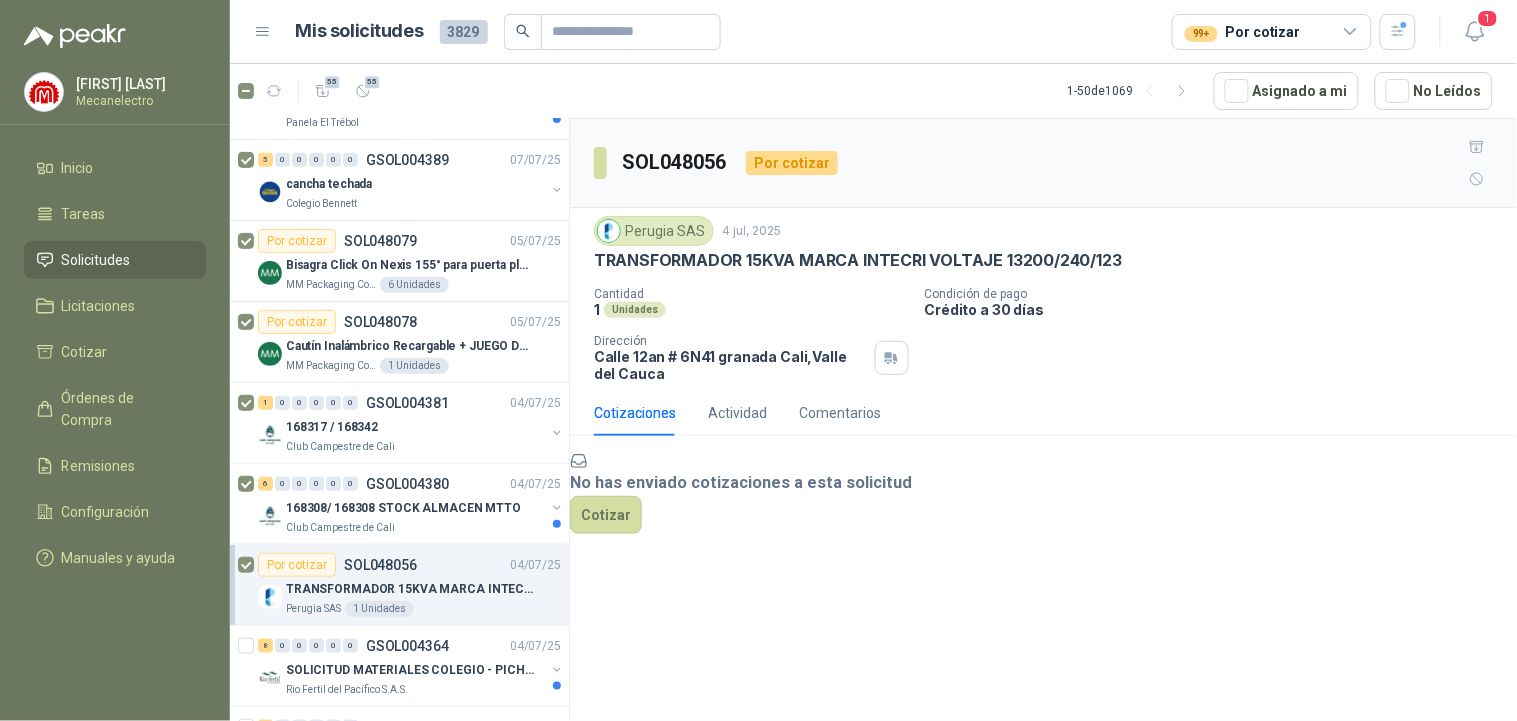 scroll, scrollTop: 333, scrollLeft: 0, axis: vertical 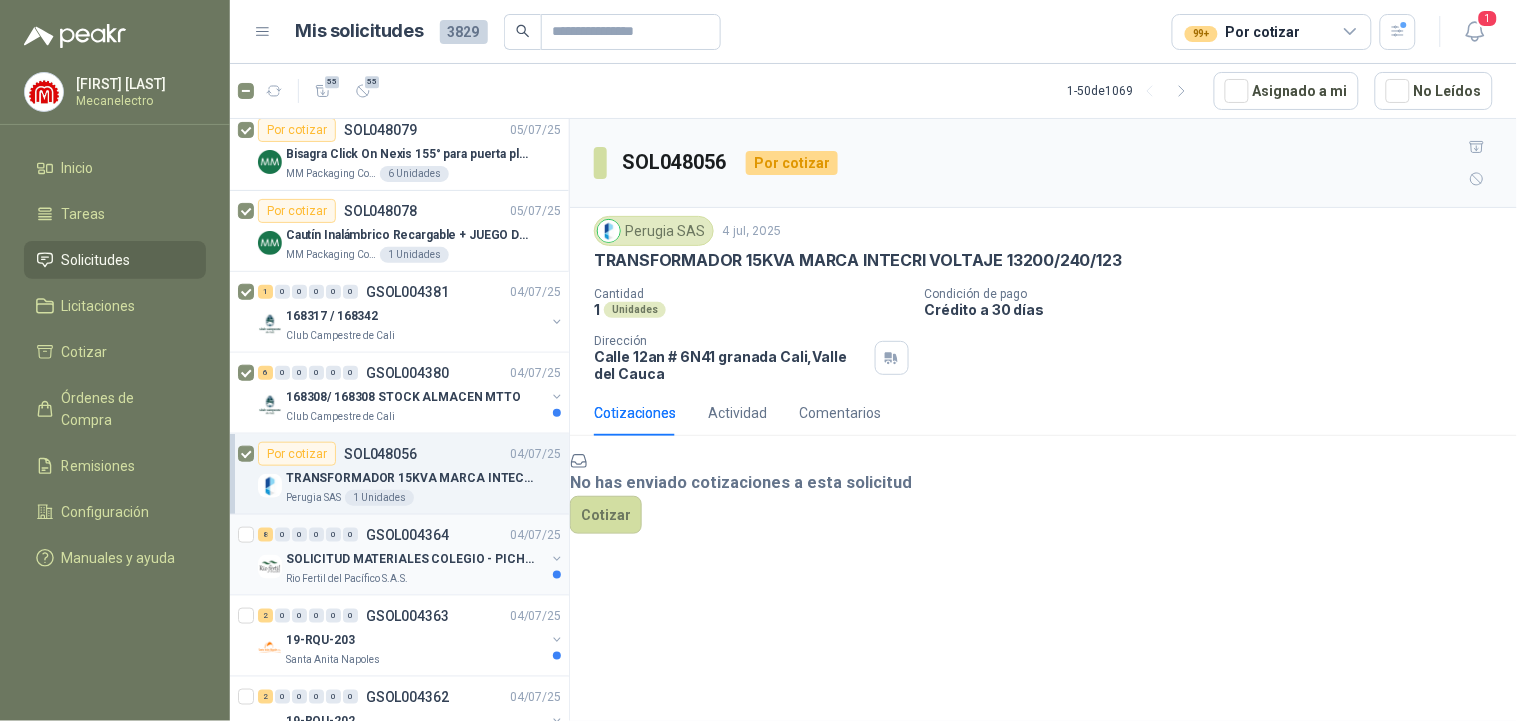 click on "Rio Fertil del Pacífico S.A.S." at bounding box center (347, 579) 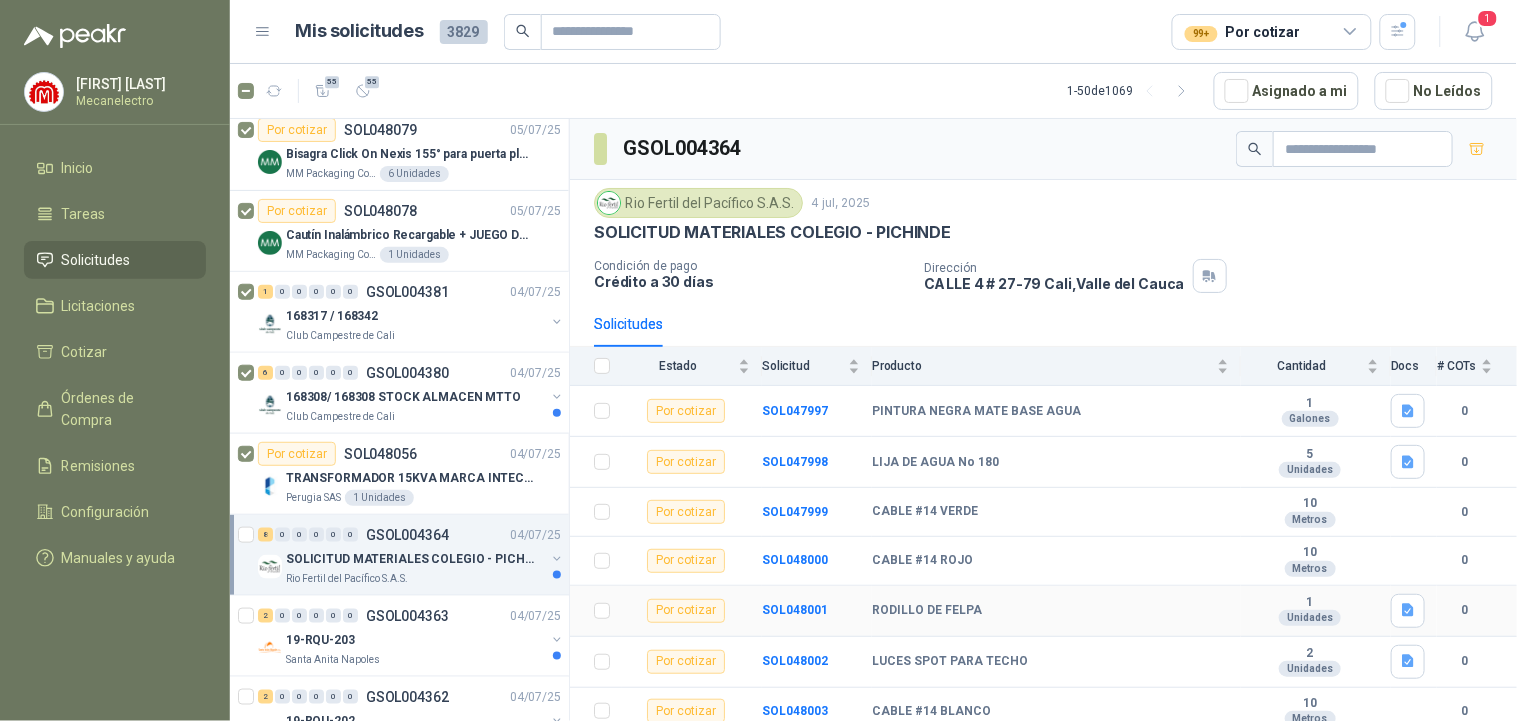 scroll, scrollTop: 62, scrollLeft: 0, axis: vertical 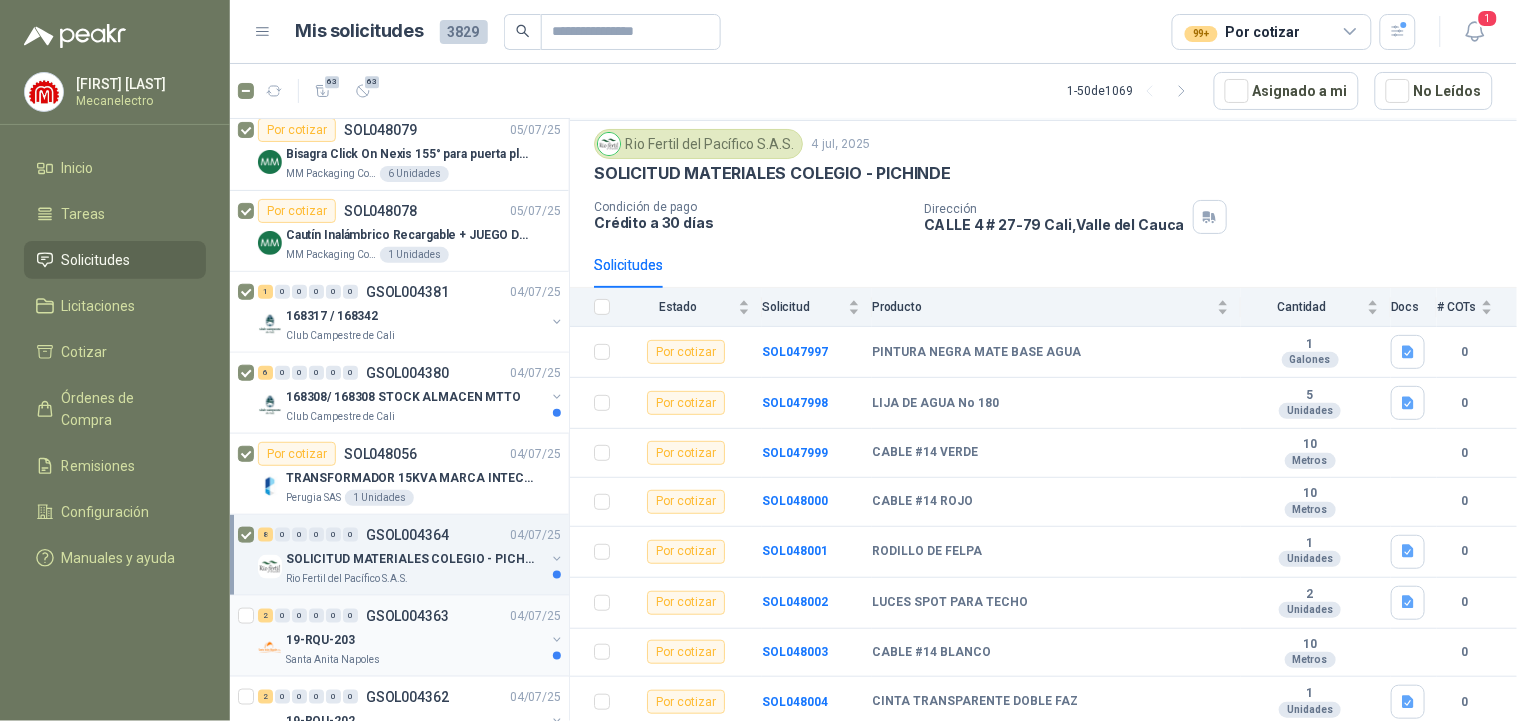 click on "19-RQU-203" at bounding box center (415, 640) 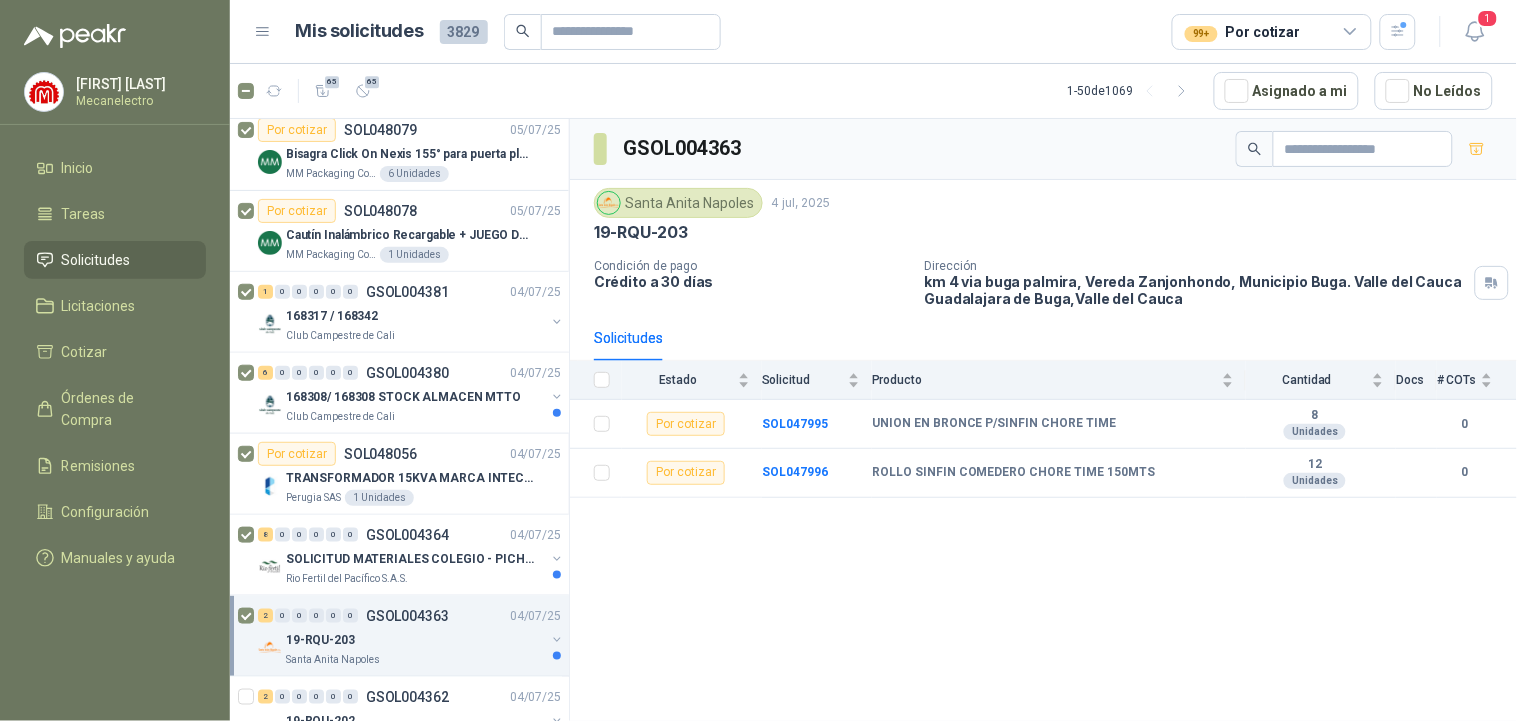 scroll, scrollTop: 666, scrollLeft: 0, axis: vertical 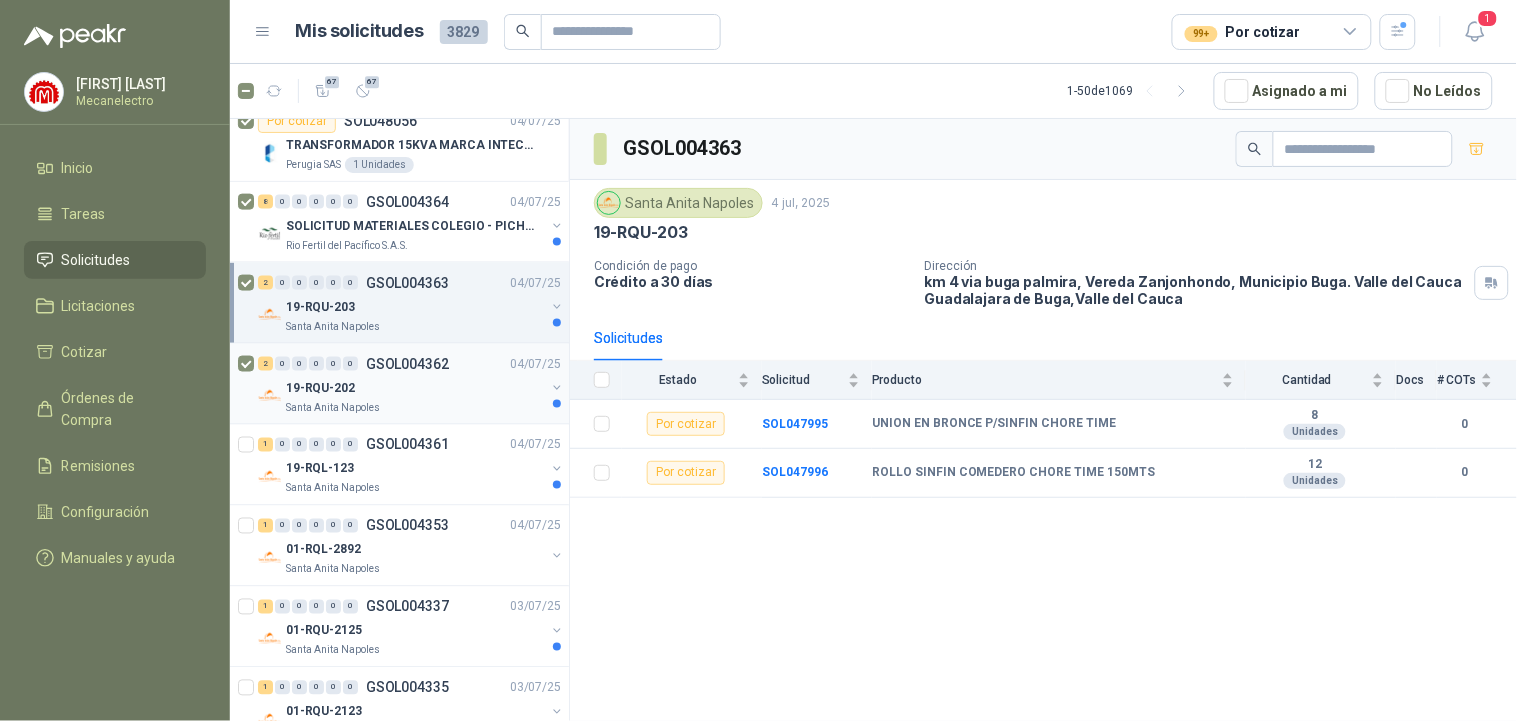 click on "19-RQU-202" at bounding box center (320, 388) 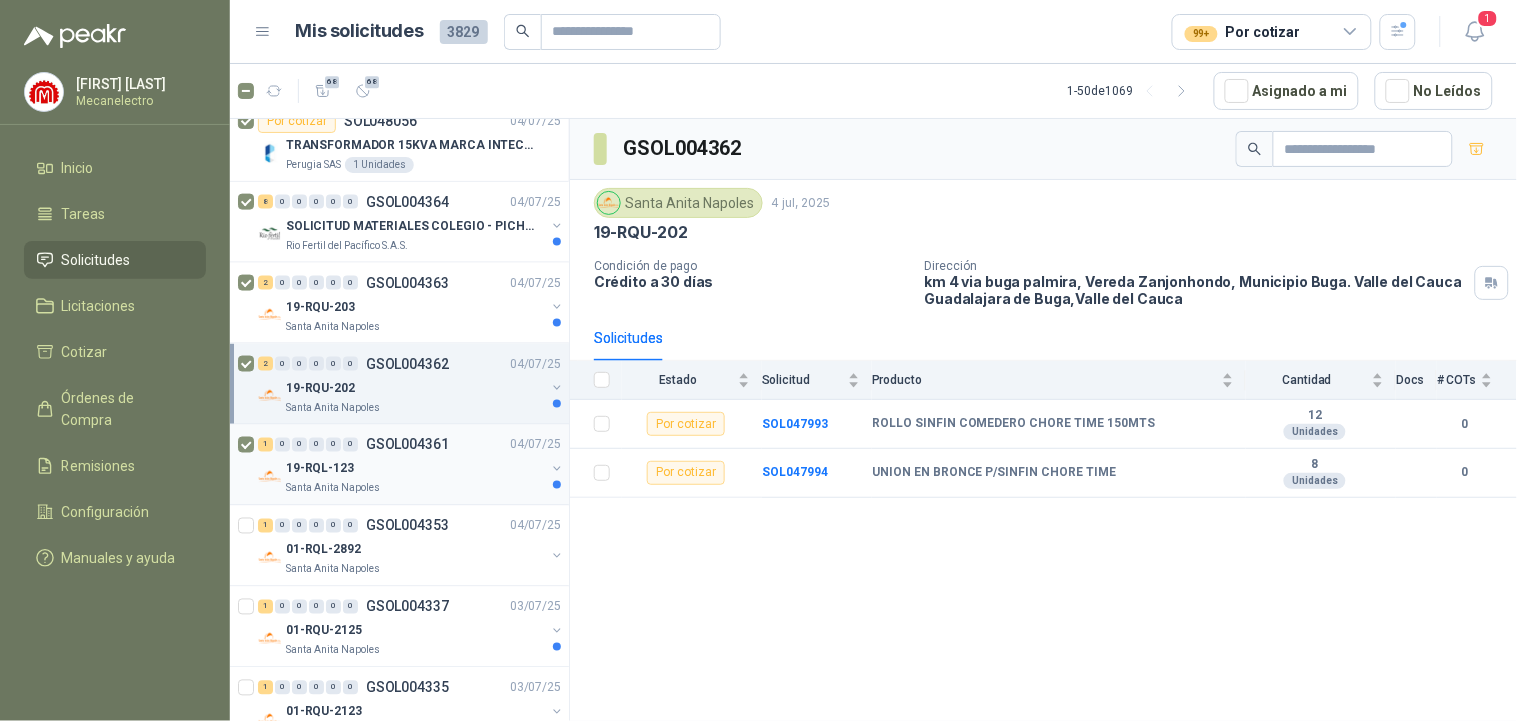 click on "19-RQL-123" at bounding box center [415, 469] 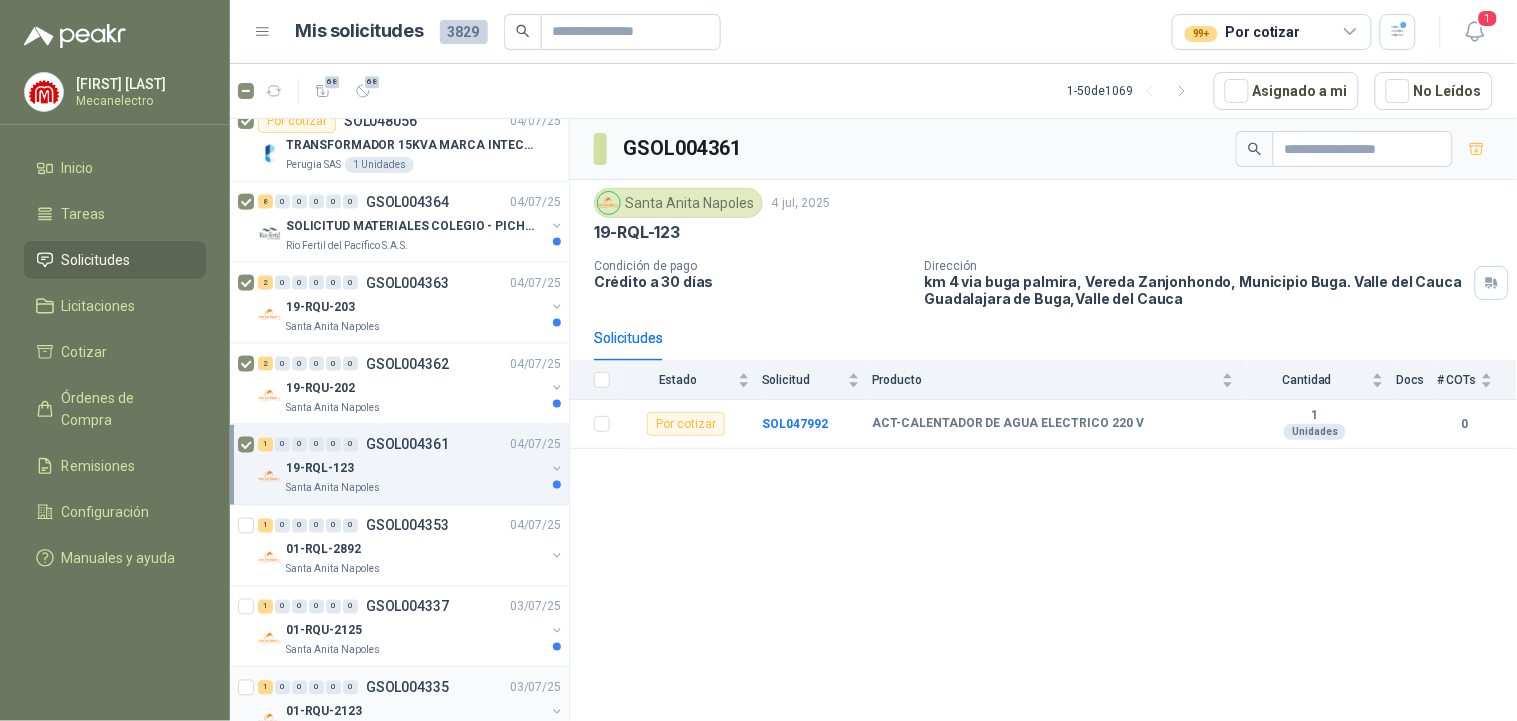 scroll, scrollTop: 888, scrollLeft: 0, axis: vertical 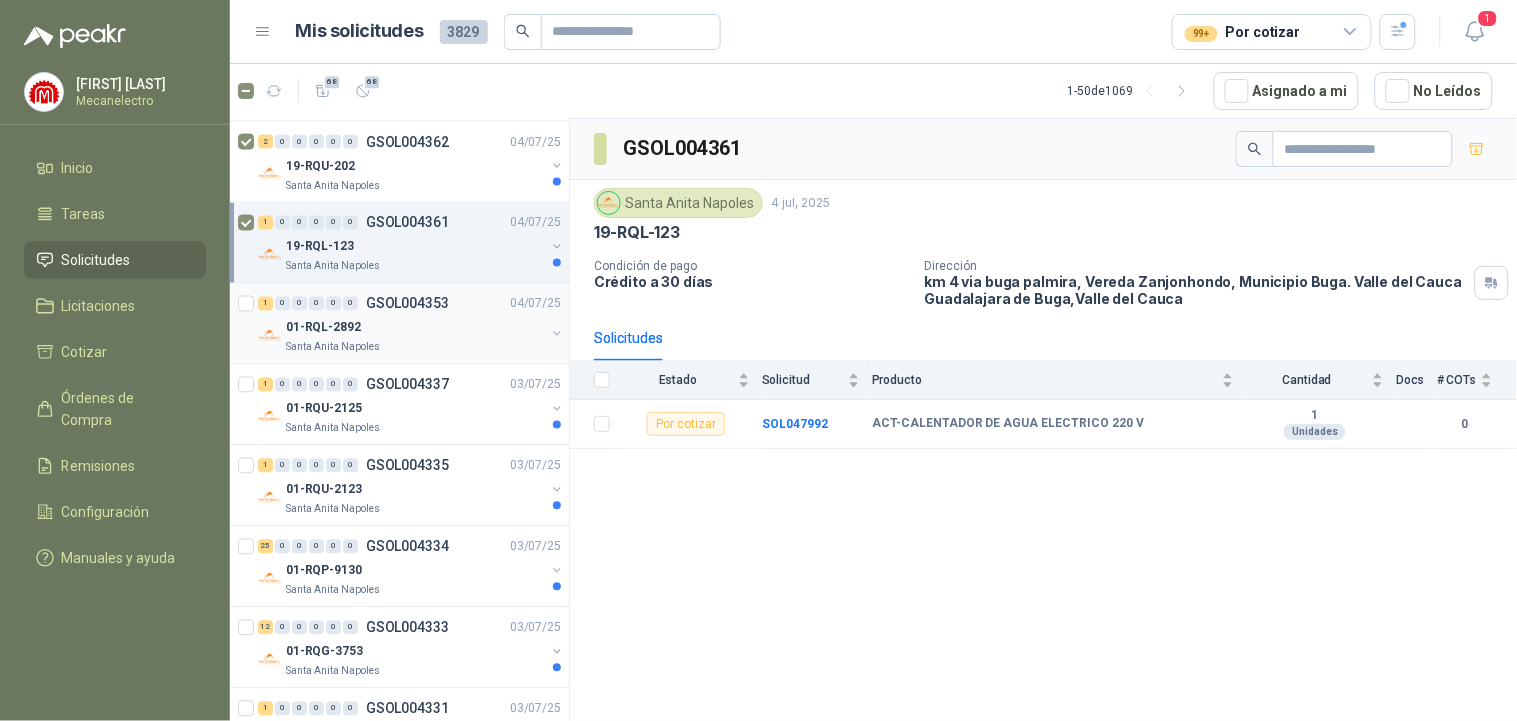 click on "GSOL004353" at bounding box center [407, 304] 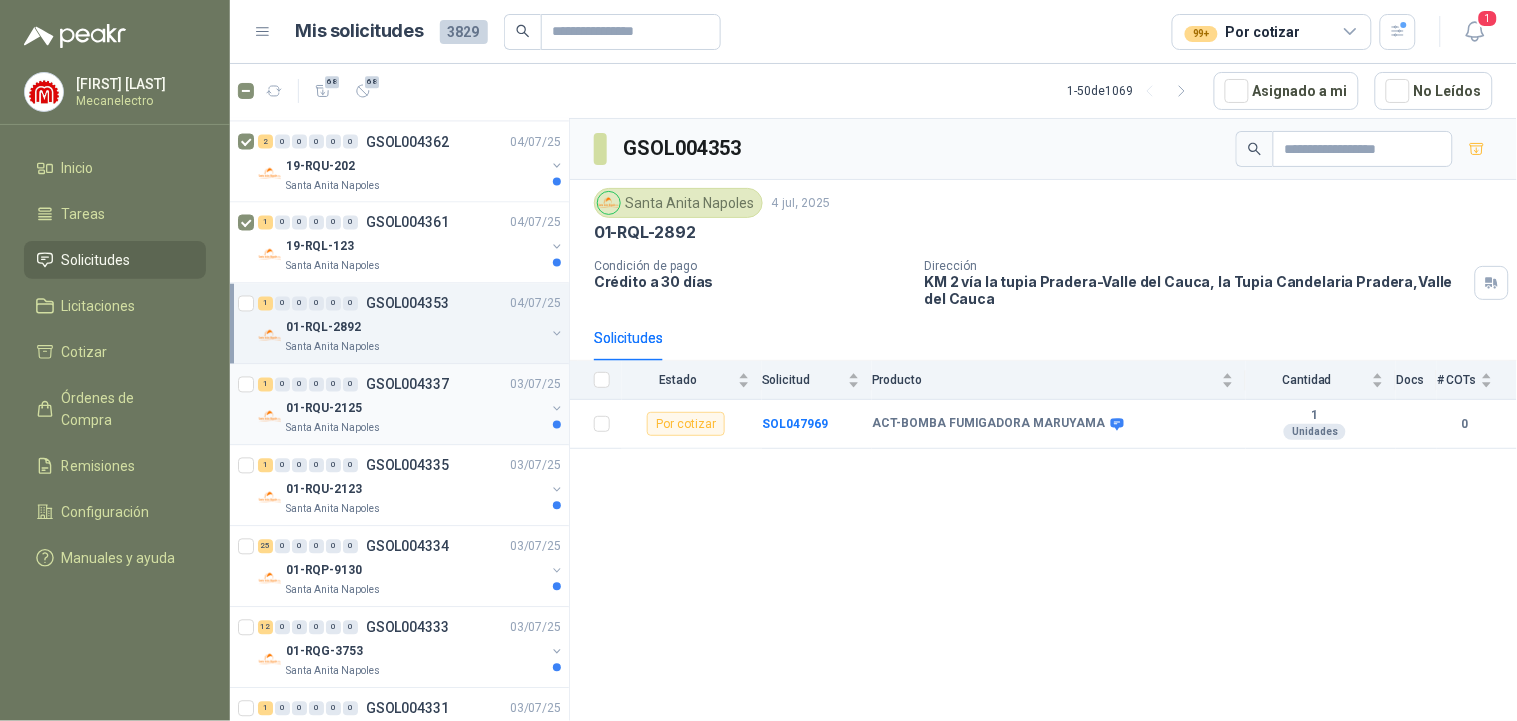 click on "Santa Anita Napoles" at bounding box center [415, 429] 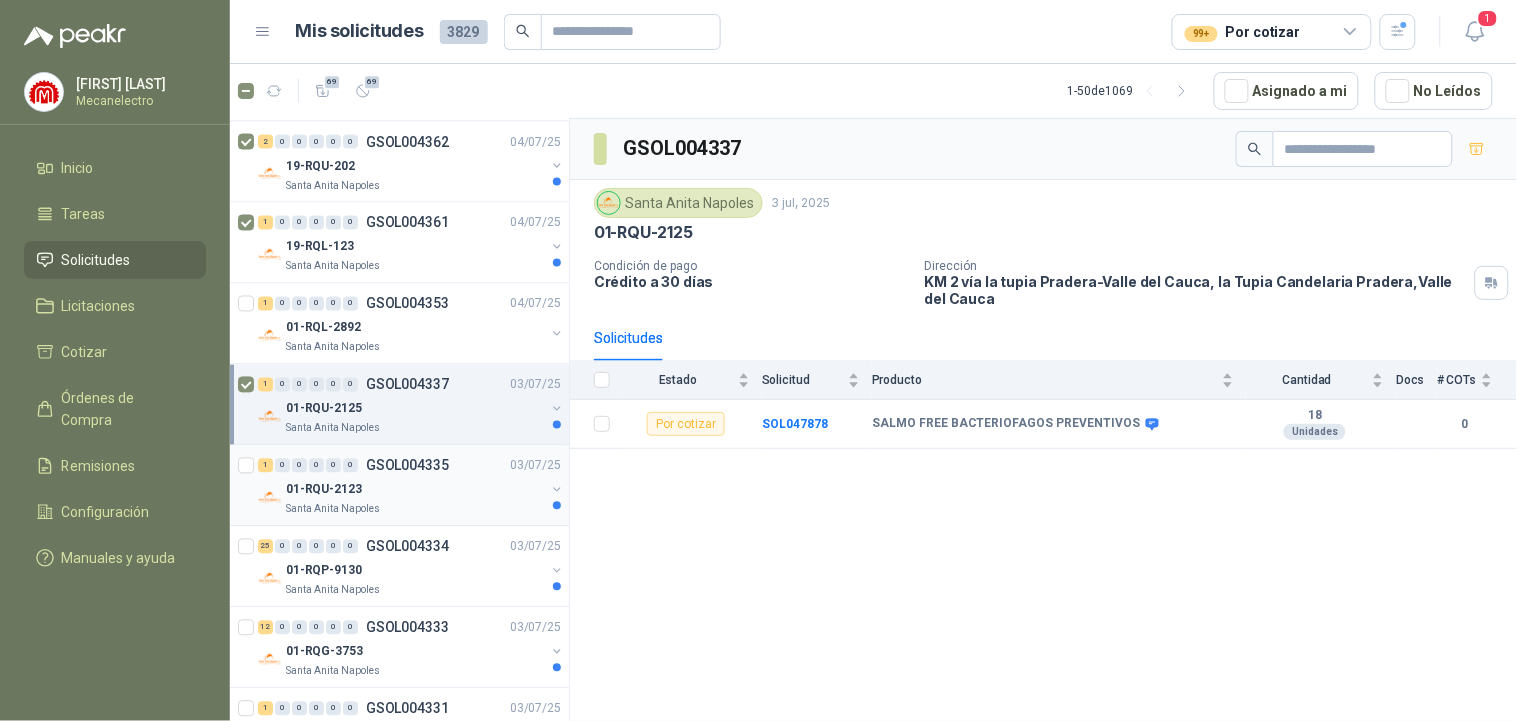 click on "01-RQU-2123" at bounding box center [415, 490] 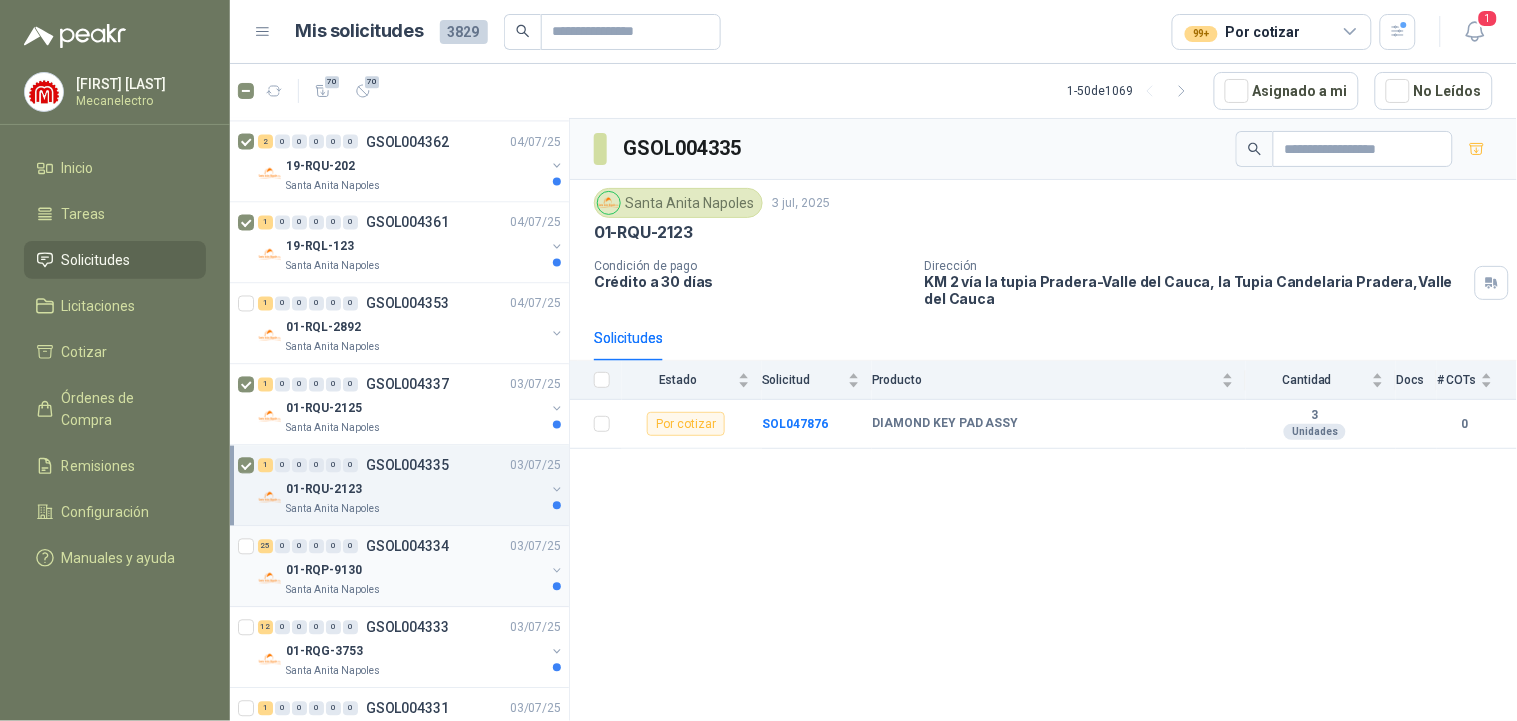 click on "01-RQP-9130" at bounding box center [415, 571] 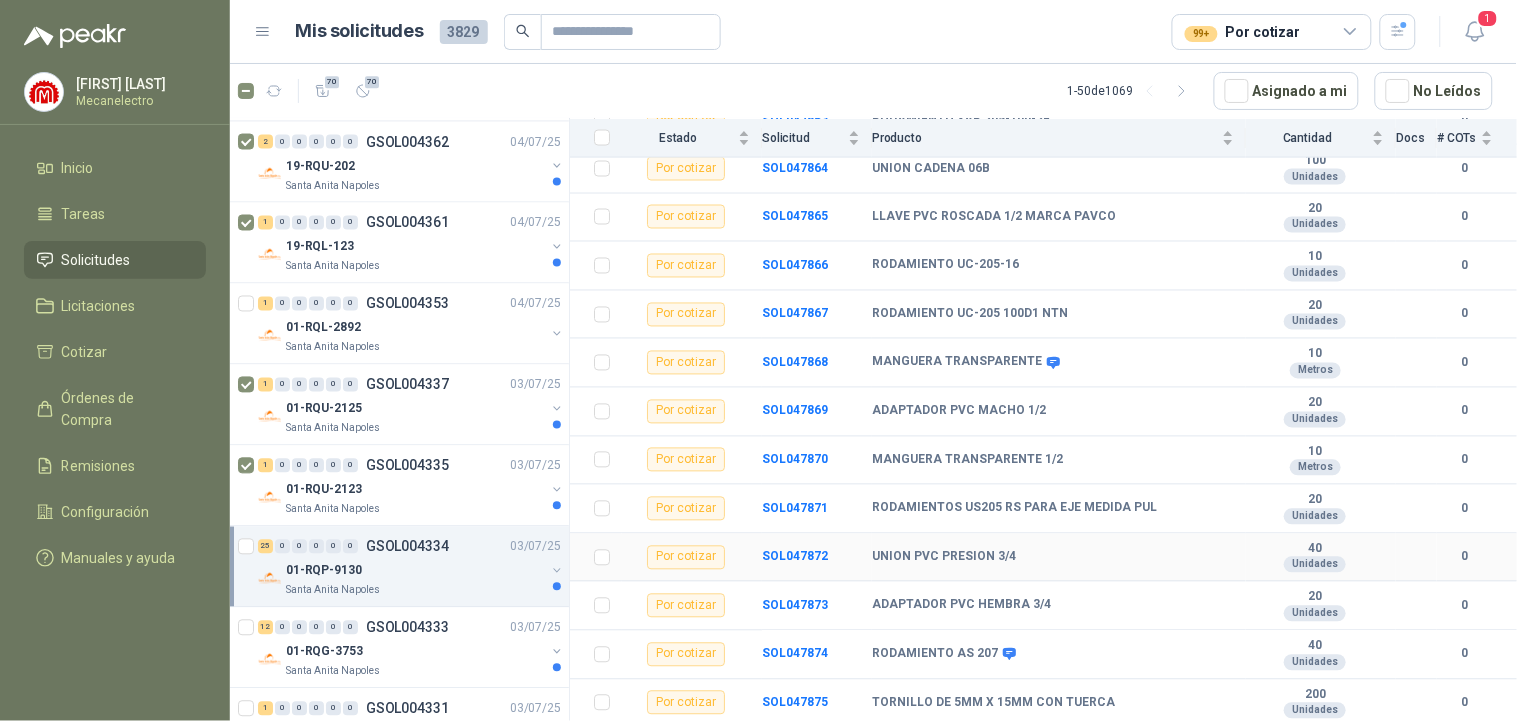 scroll, scrollTop: 897, scrollLeft: 0, axis: vertical 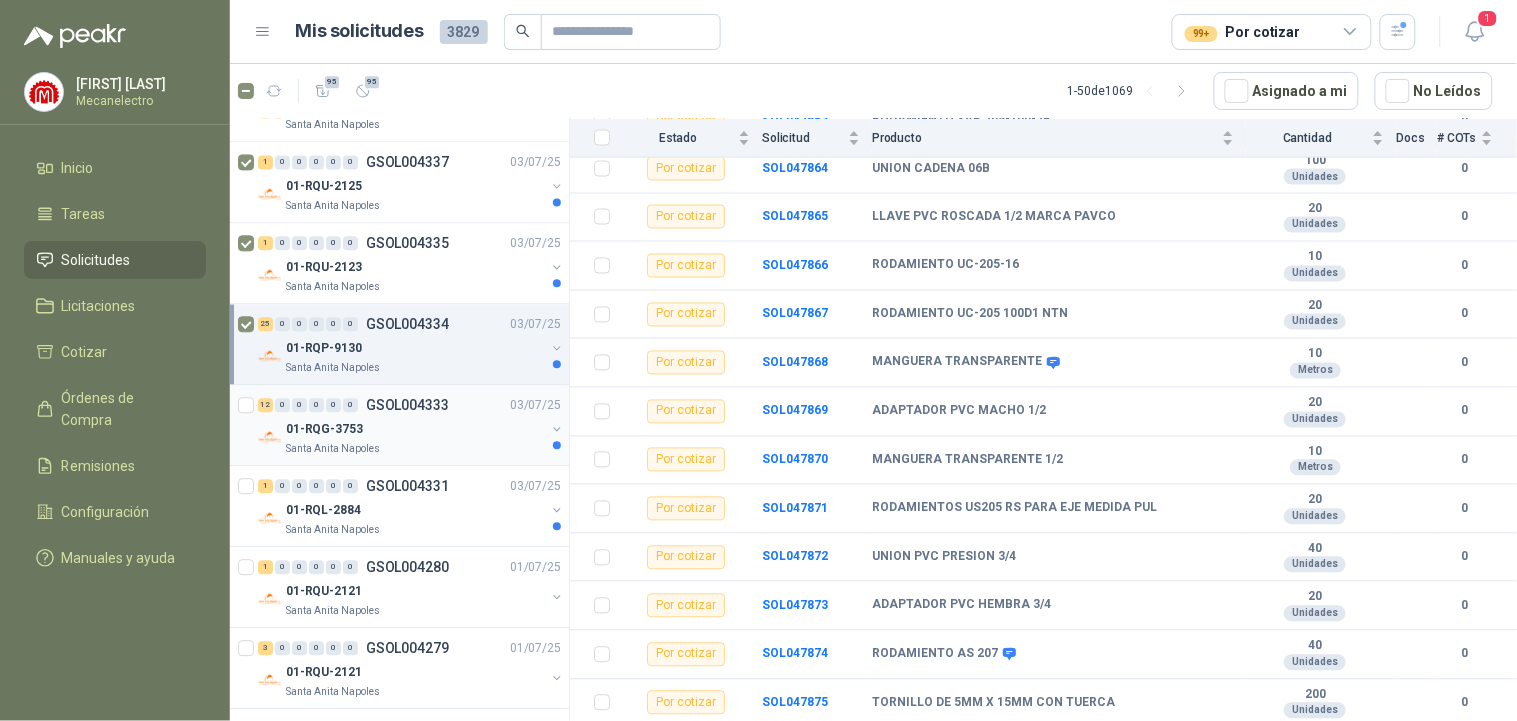 click on "01-RQG-3753" at bounding box center (415, 429) 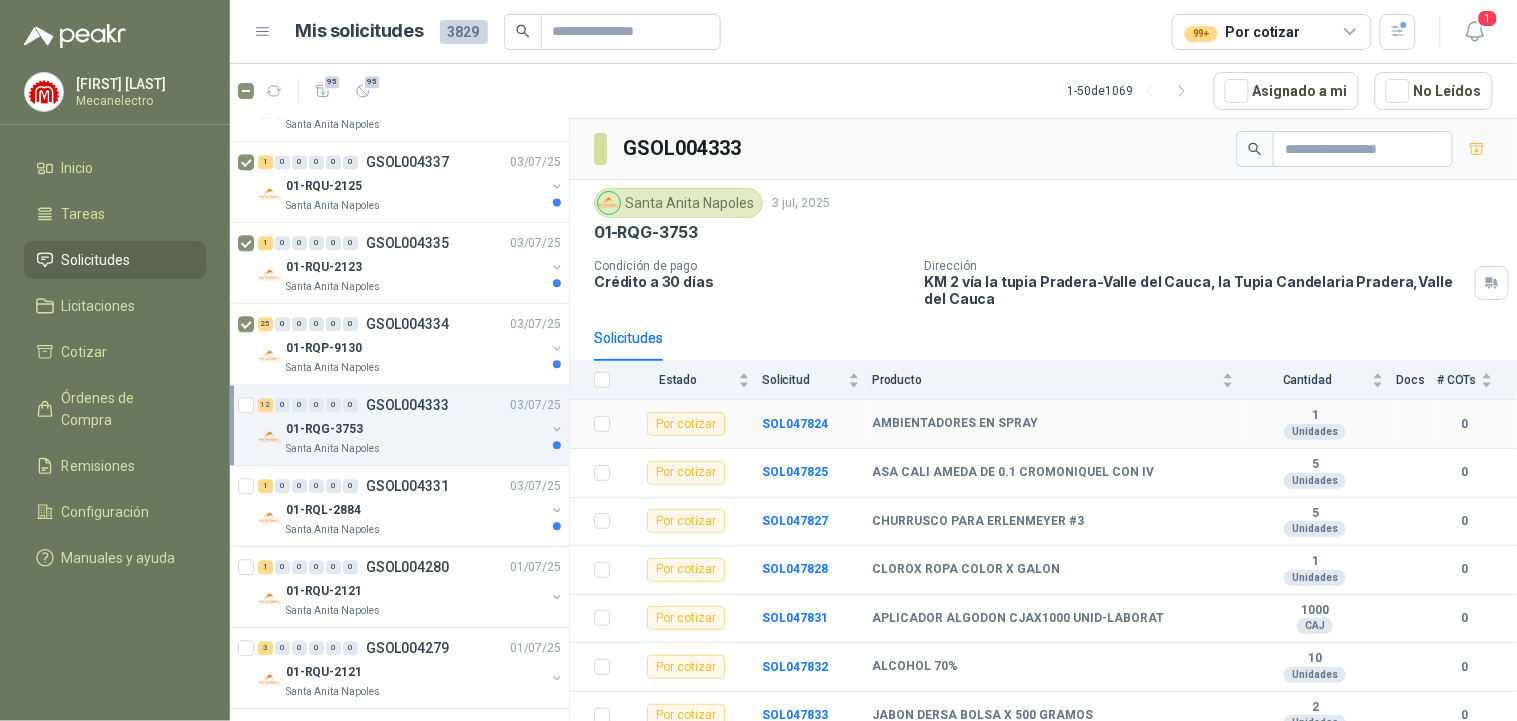 scroll, scrollTop: 260, scrollLeft: 0, axis: vertical 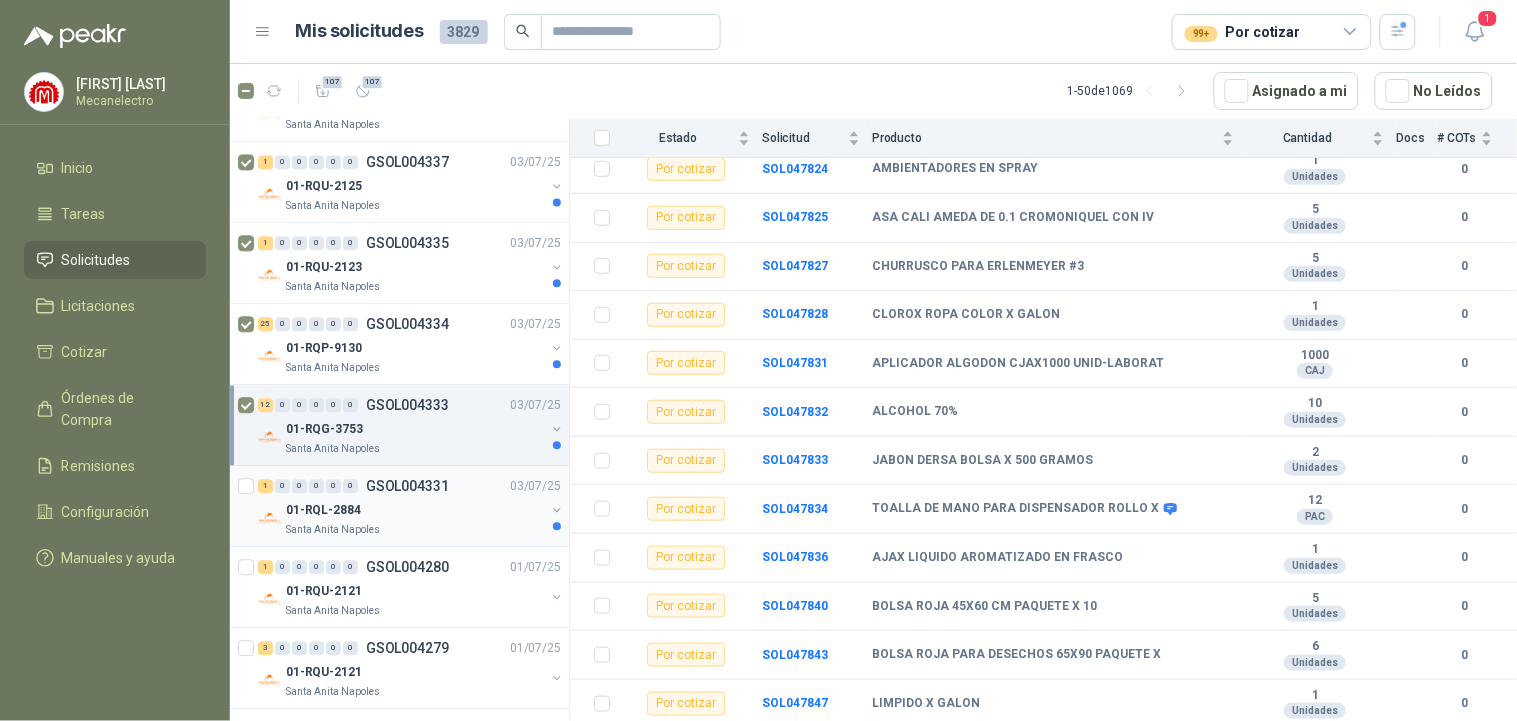click on "1   0   0   0   0   0   GSOL004331 03/07/25" at bounding box center [411, 486] 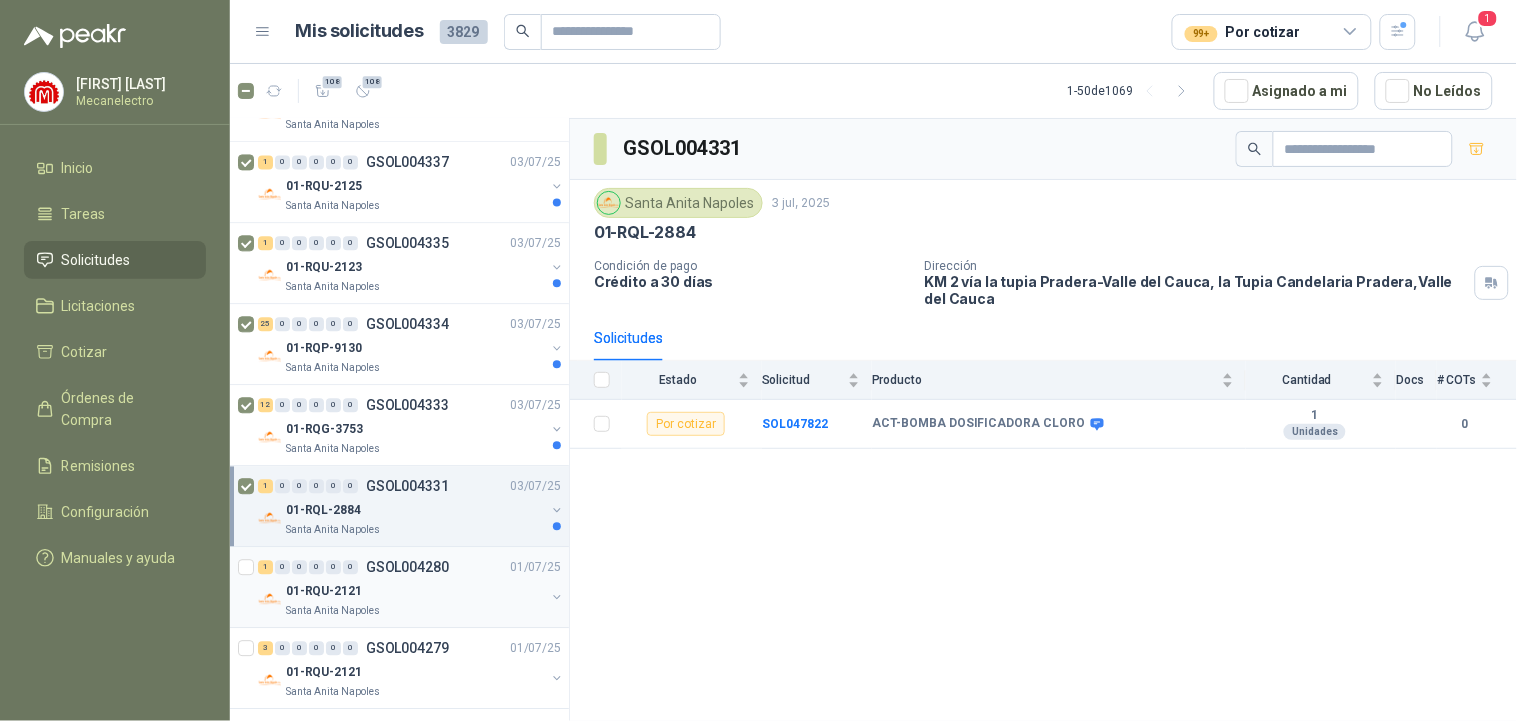 click on "Santa Anita Napoles" at bounding box center (415, 611) 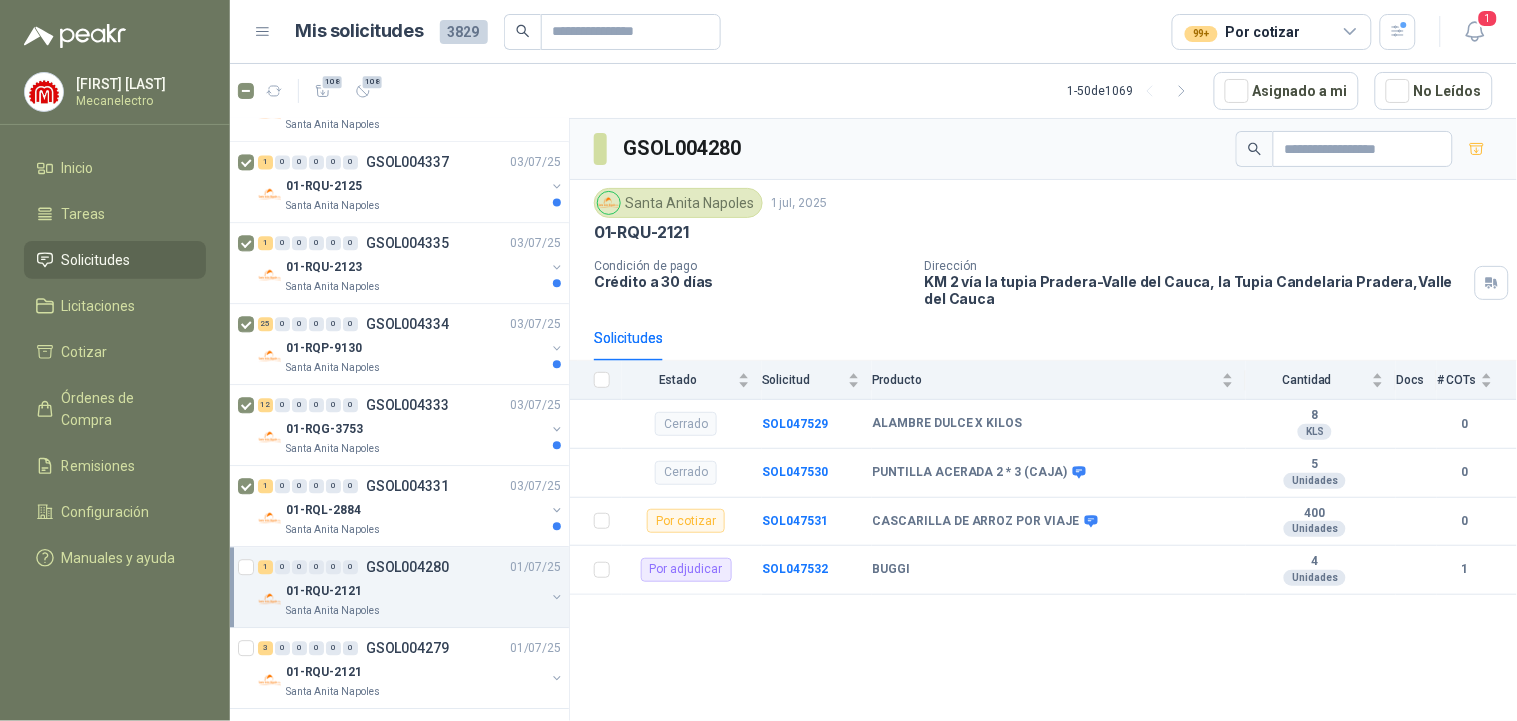 scroll, scrollTop: 1222, scrollLeft: 0, axis: vertical 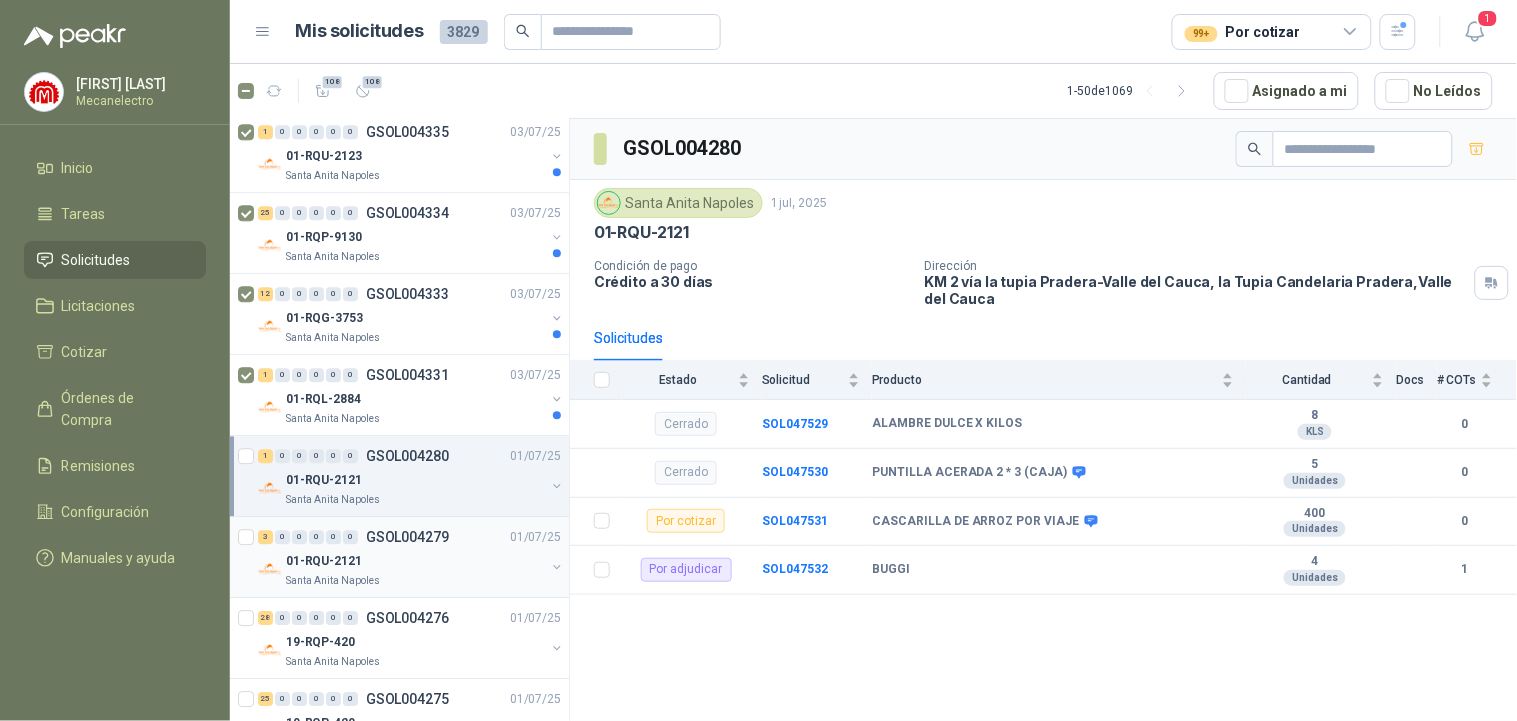 click on "01-RQU-2121" at bounding box center [415, 561] 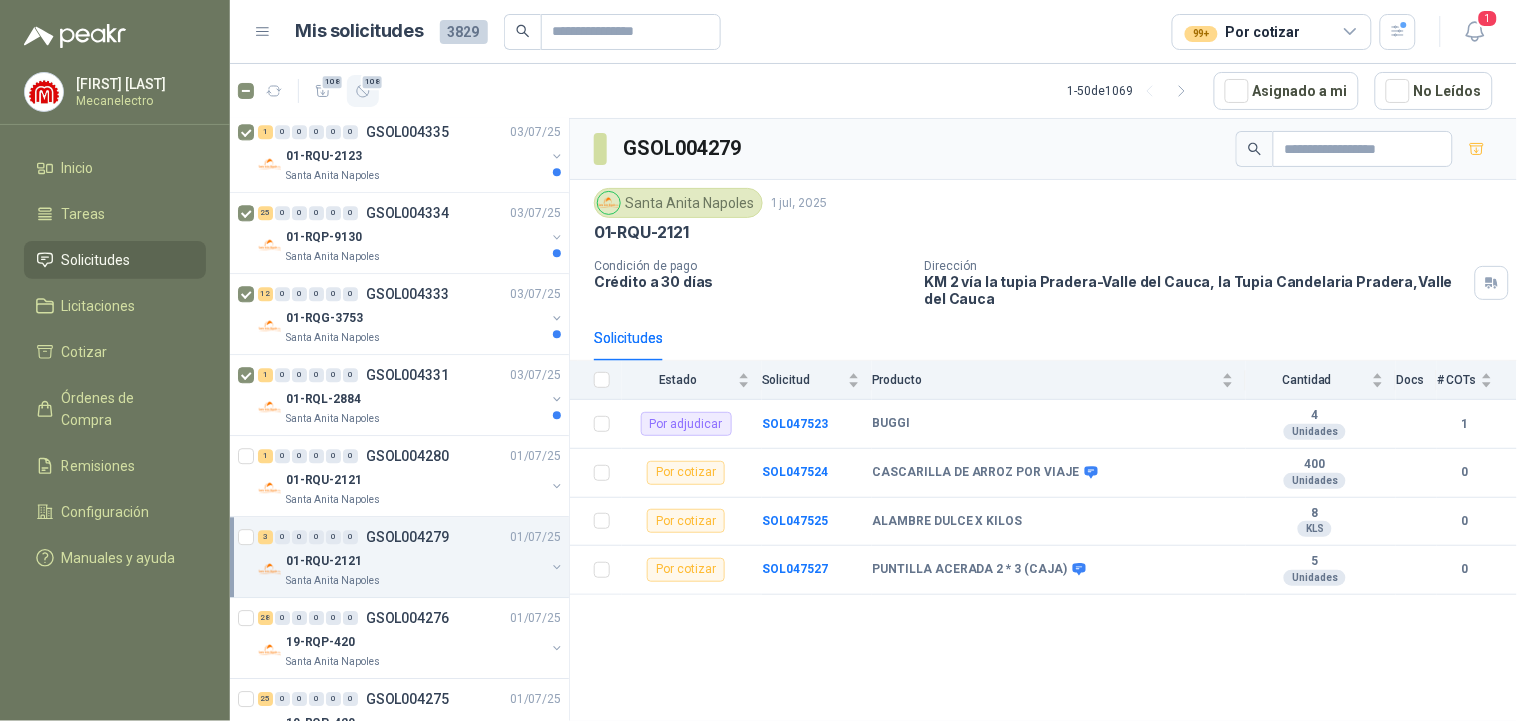 click at bounding box center (323, 91) 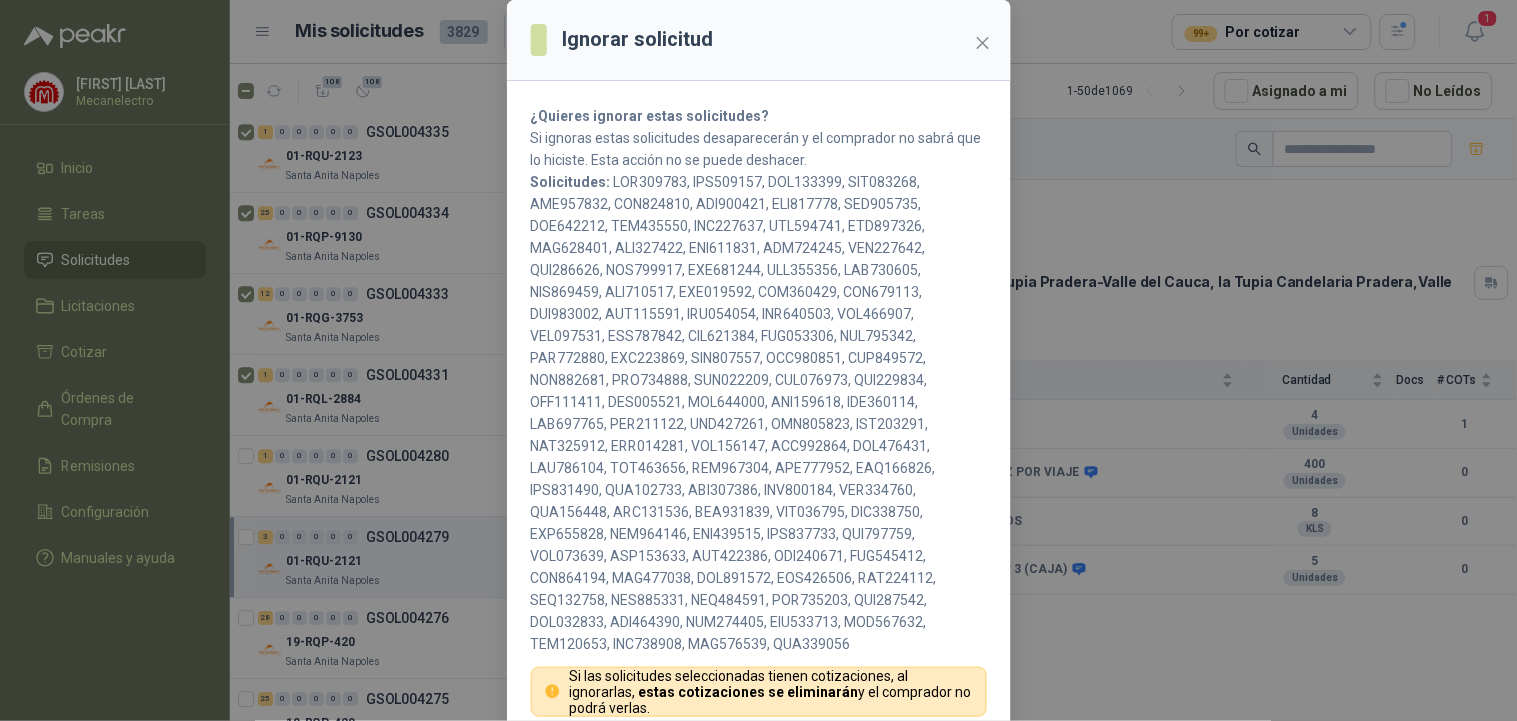 scroll, scrollTop: 206, scrollLeft: 0, axis: vertical 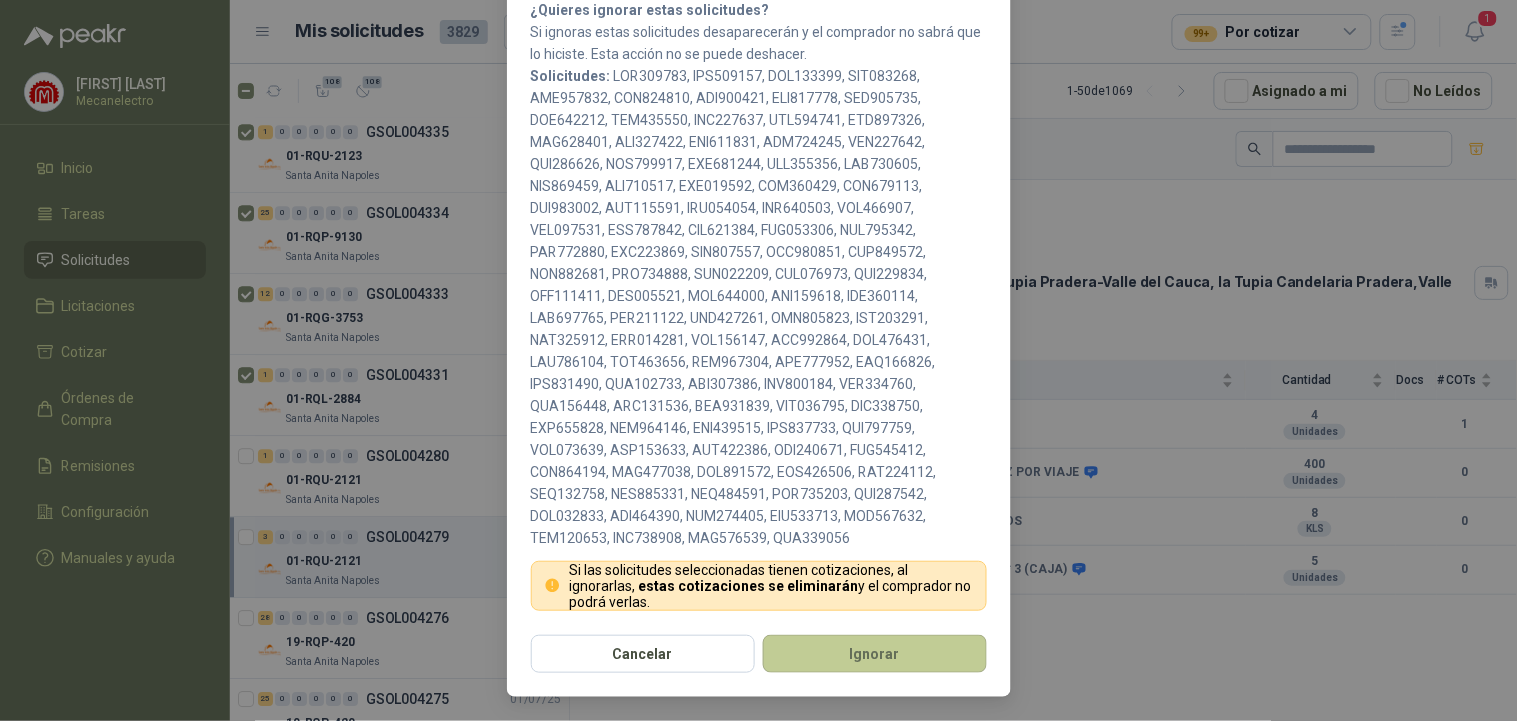 click on "Ignorar" at bounding box center (875, 654) 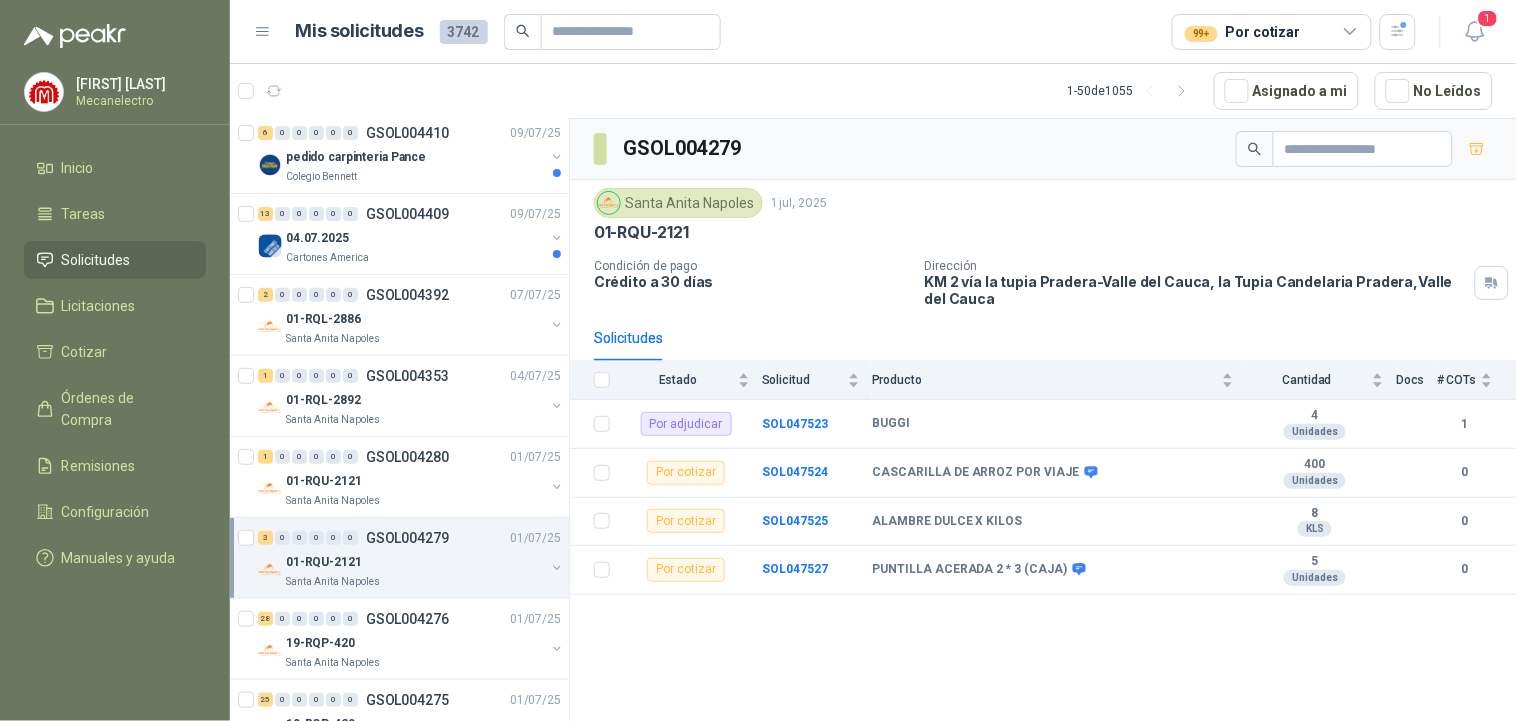 scroll, scrollTop: 0, scrollLeft: 0, axis: both 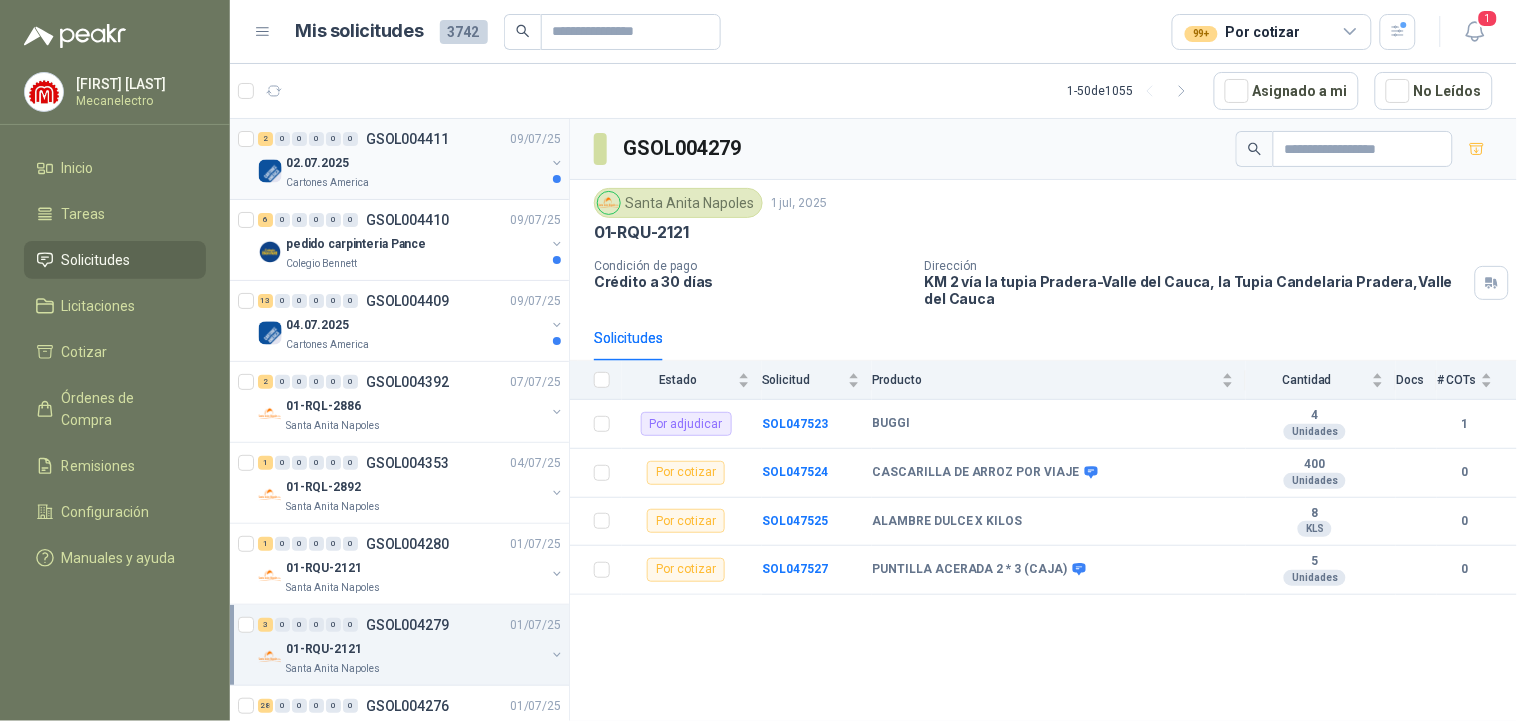 click on "Cartones America" at bounding box center [415, 183] 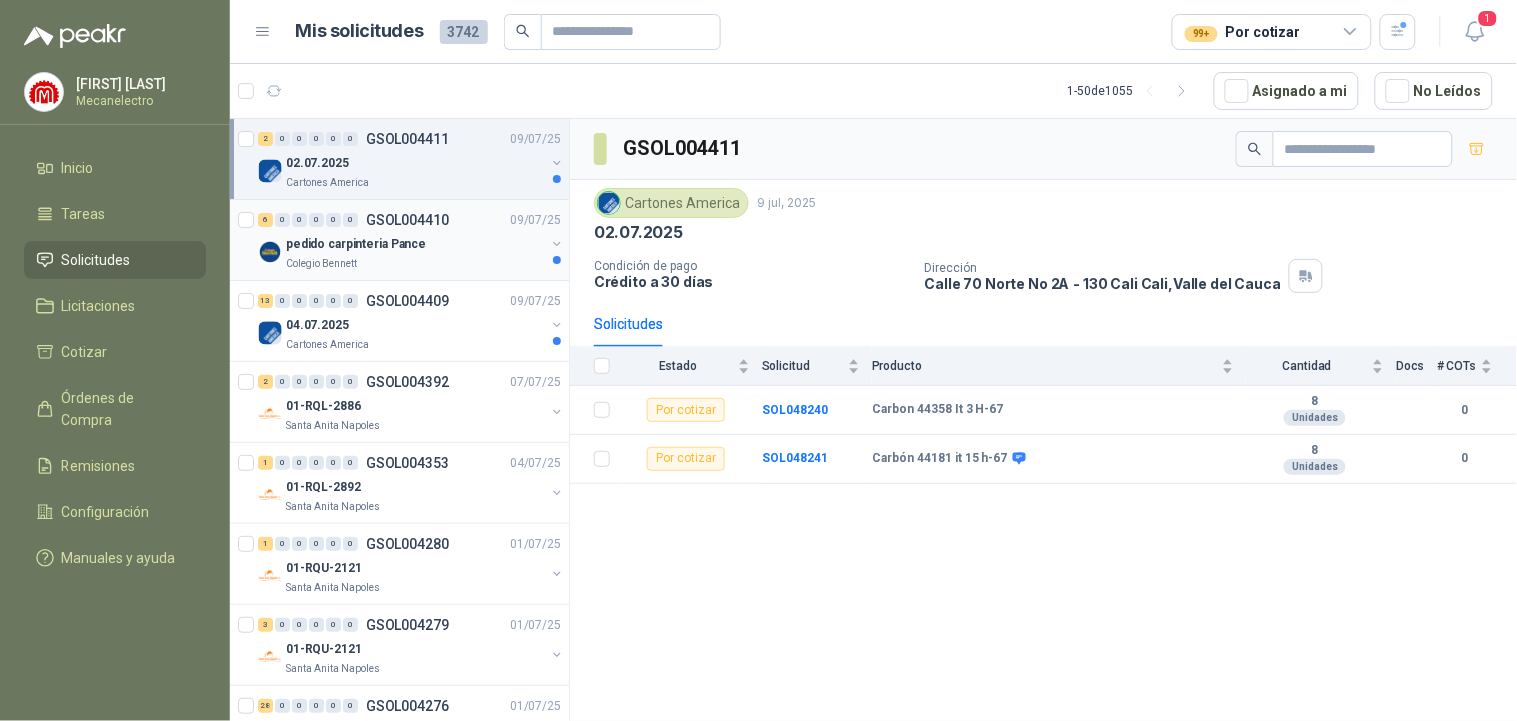 click on "pedido carpinteria Pance" at bounding box center (415, 244) 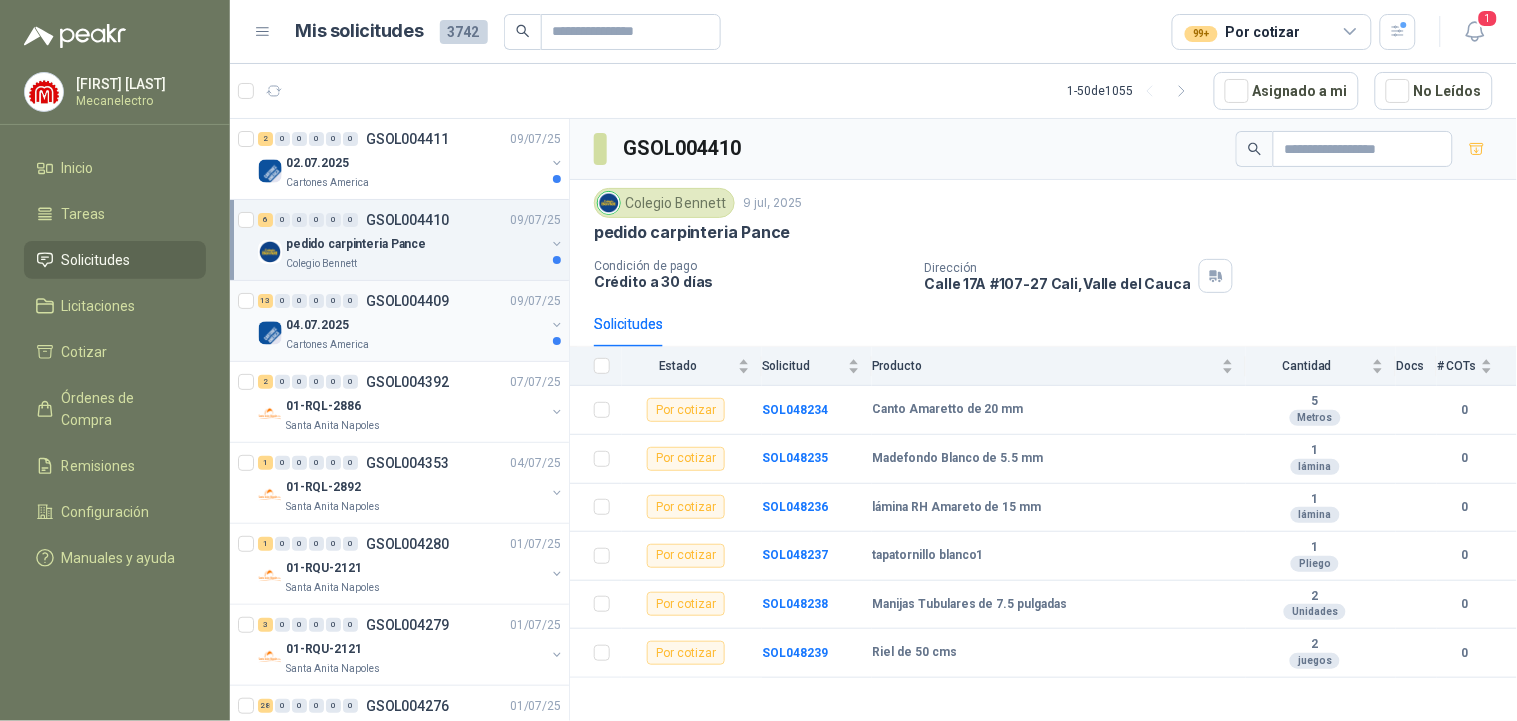 click on "09/07/25" at bounding box center (535, 301) 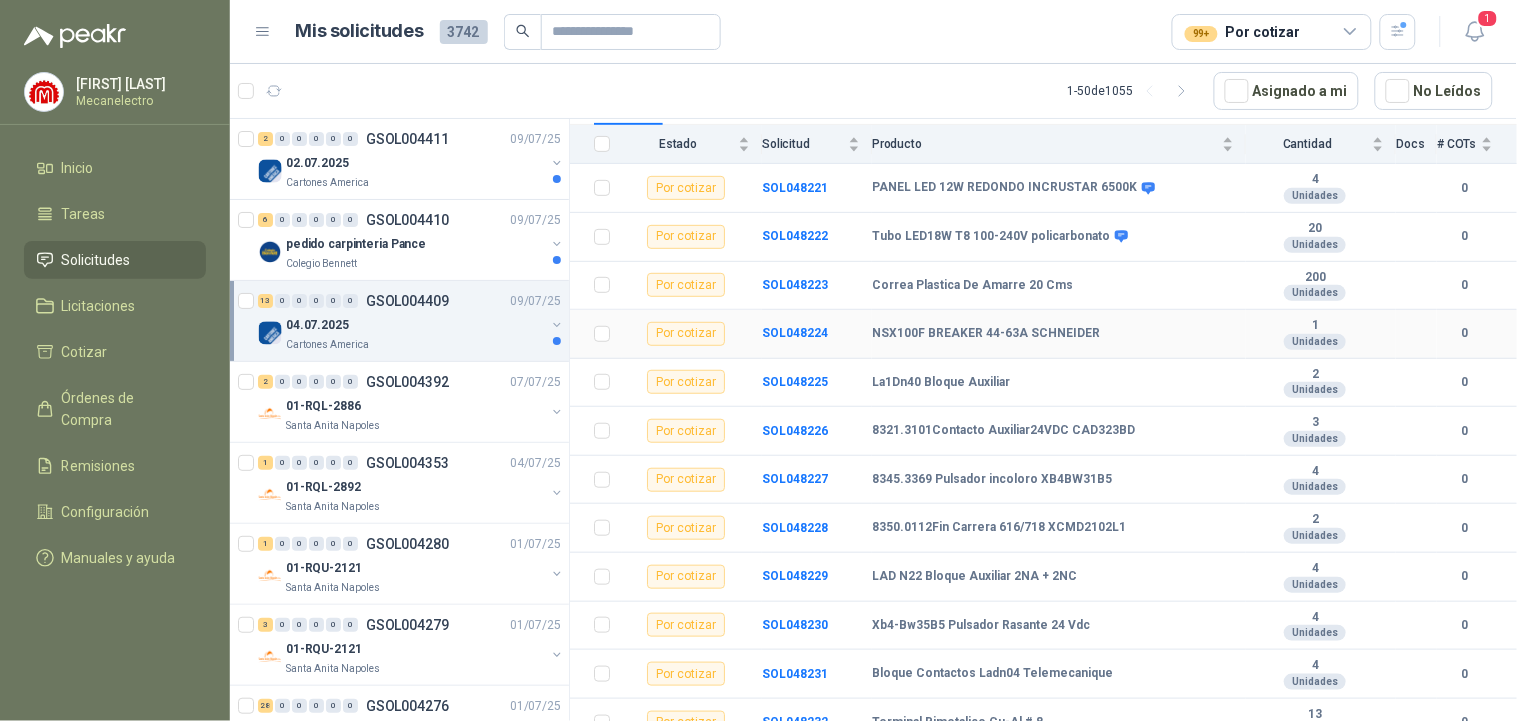 scroll, scrollTop: 295, scrollLeft: 0, axis: vertical 